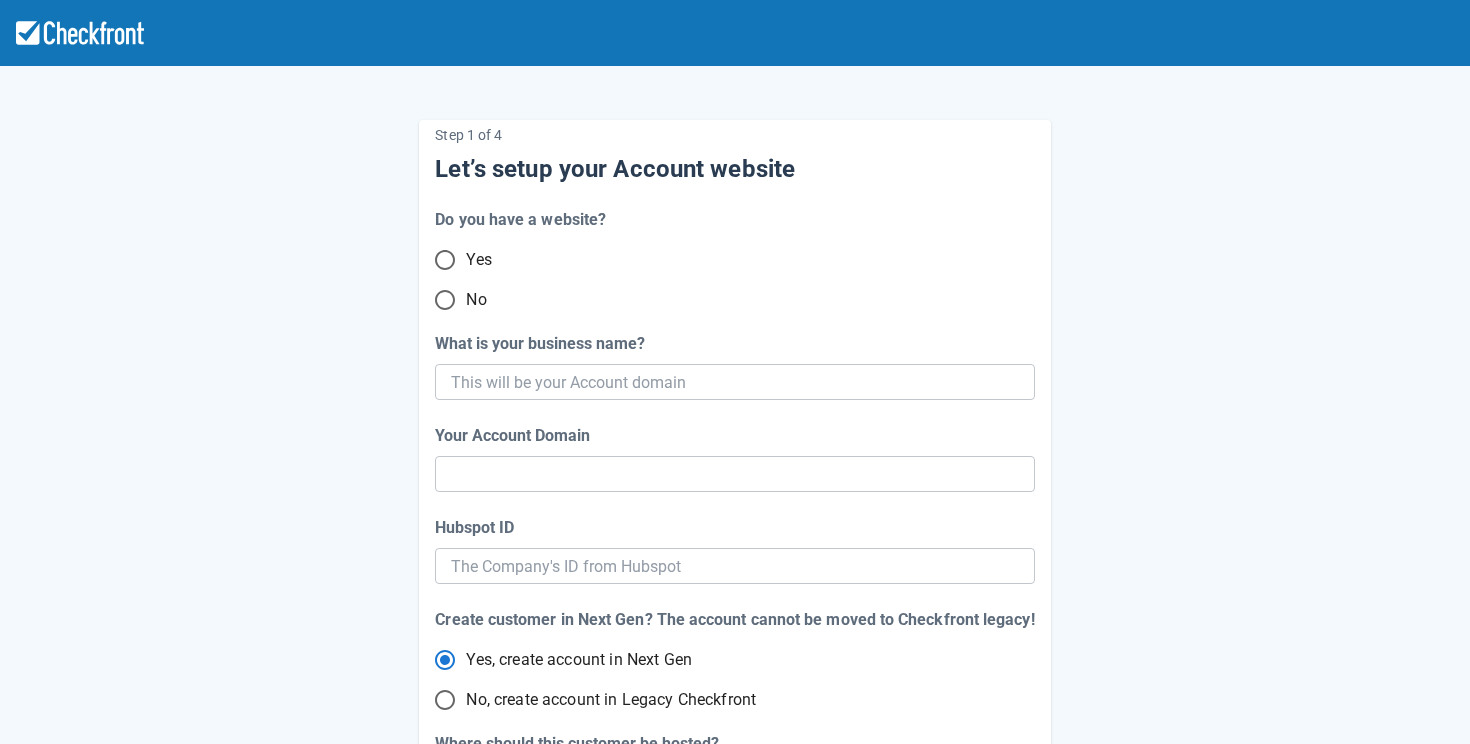 scroll, scrollTop: 0, scrollLeft: 0, axis: both 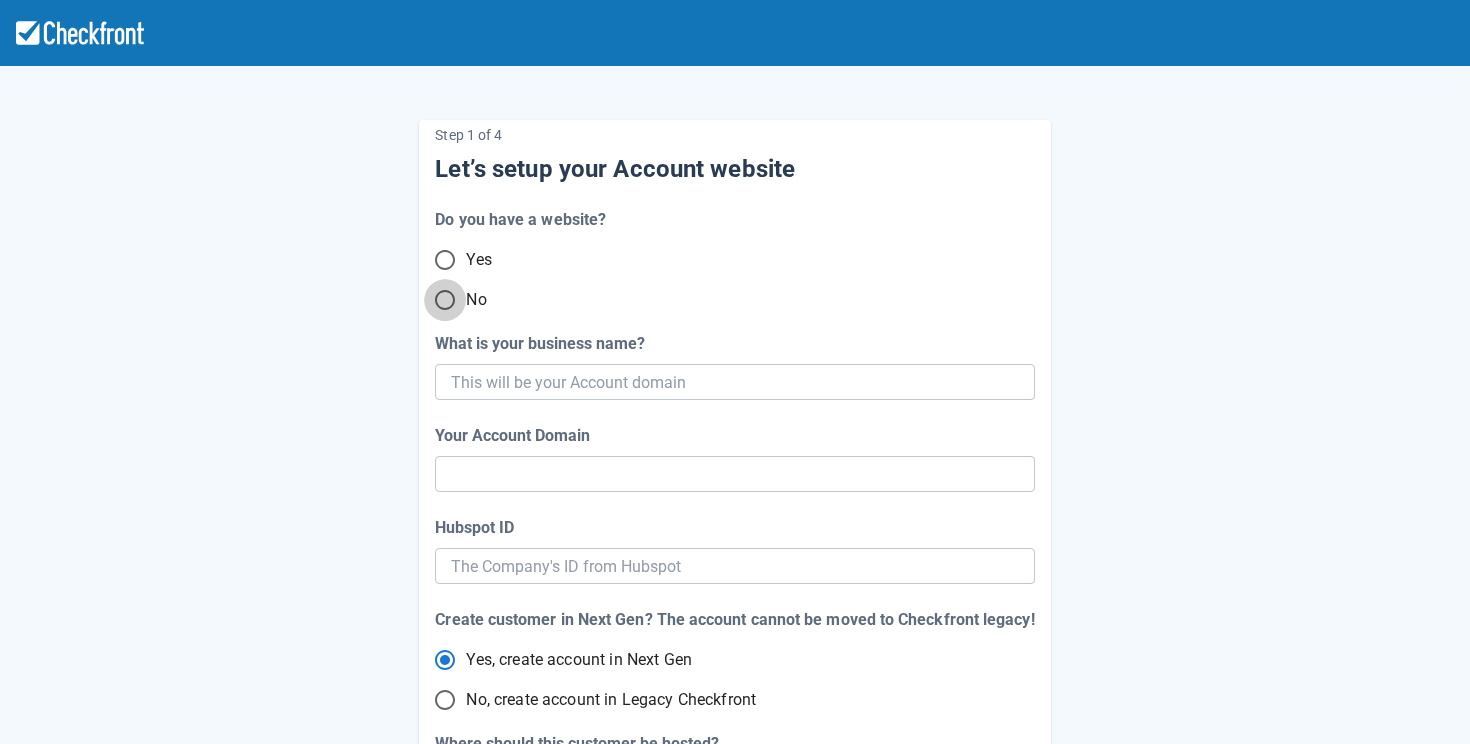 click on "No" at bounding box center (445, 300) 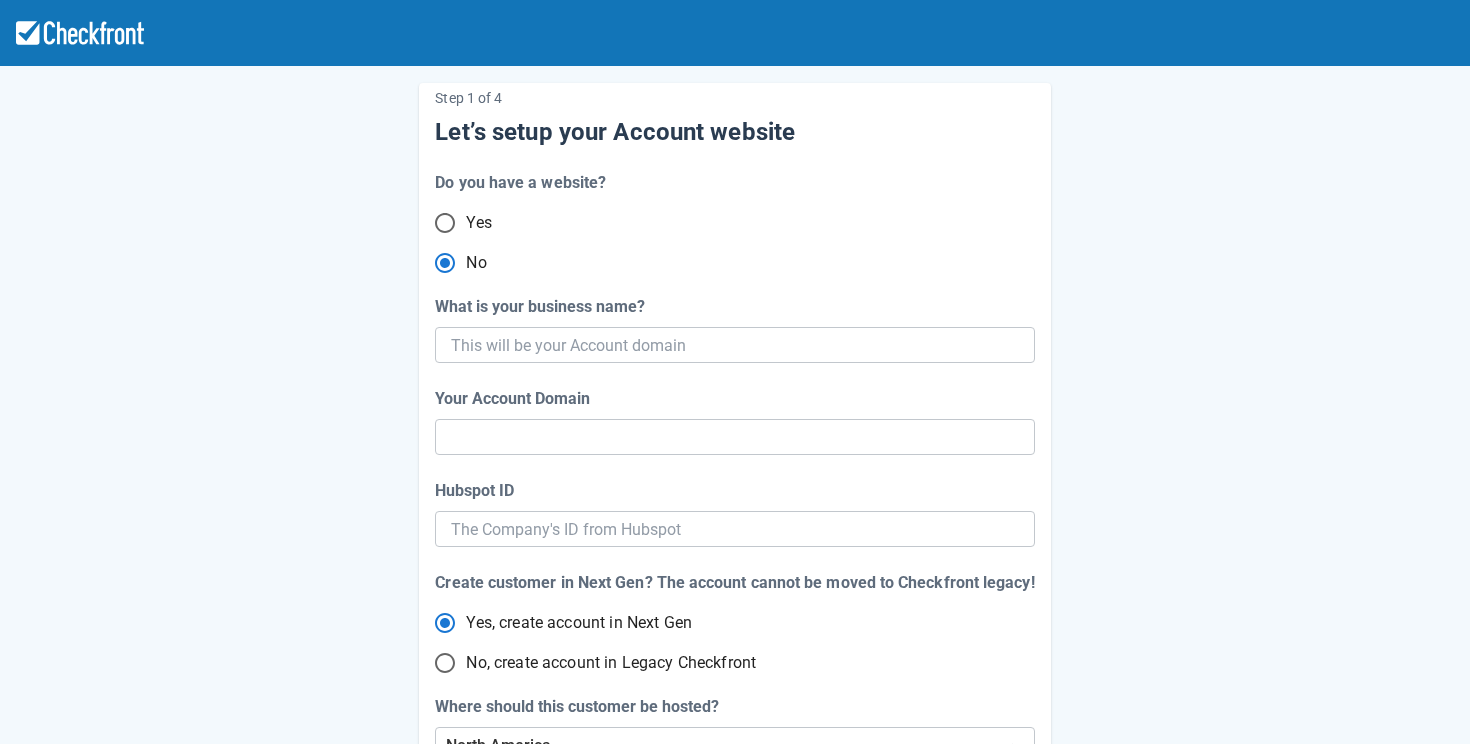 scroll, scrollTop: 143, scrollLeft: 0, axis: vertical 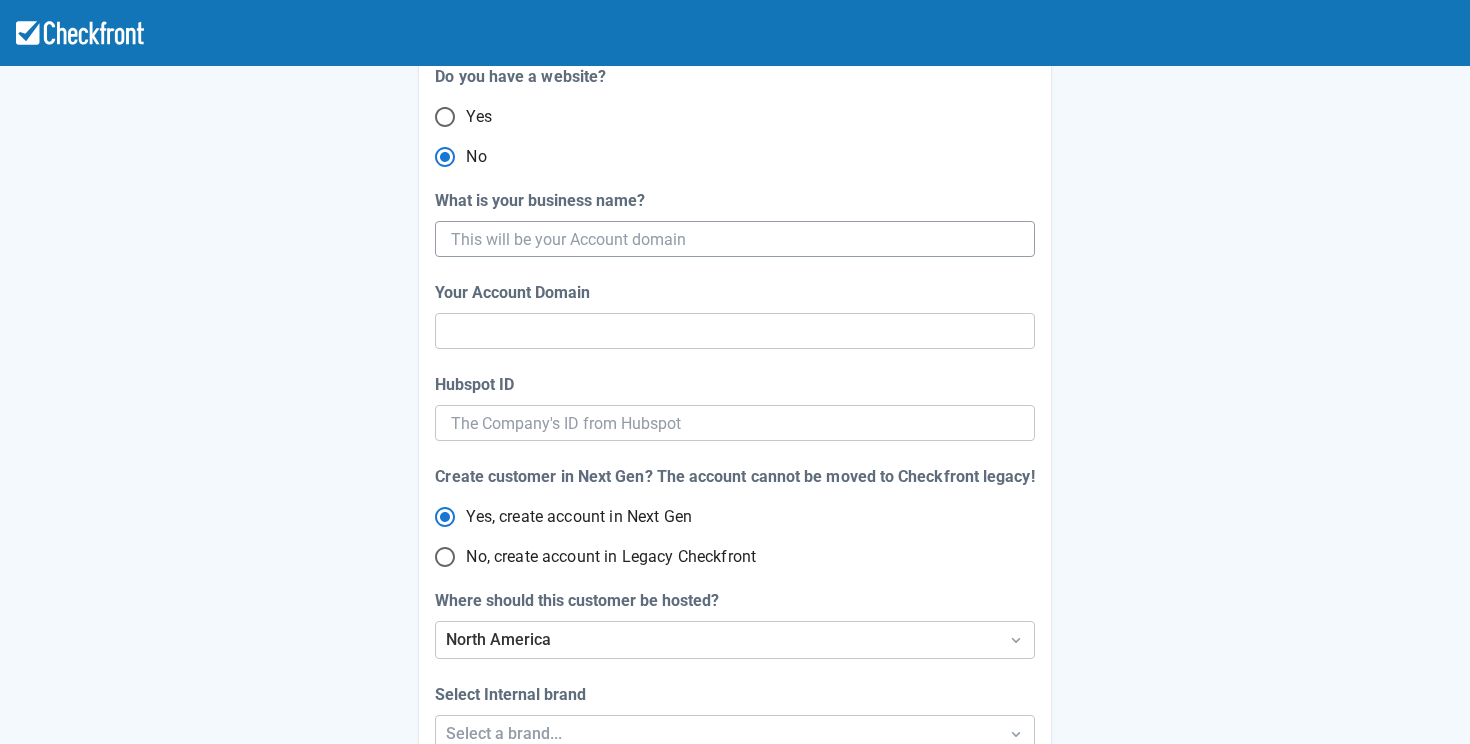 radio on "true" 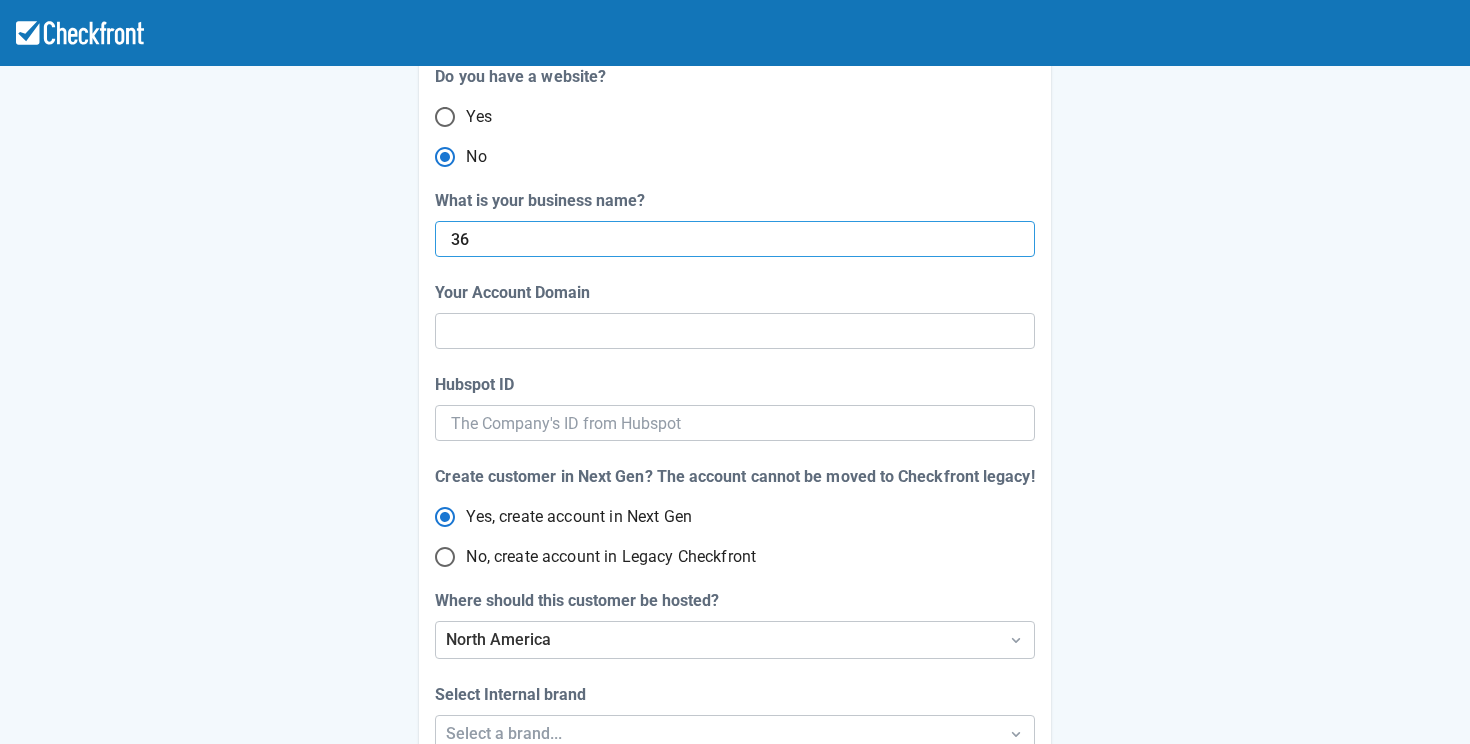 type on "360" 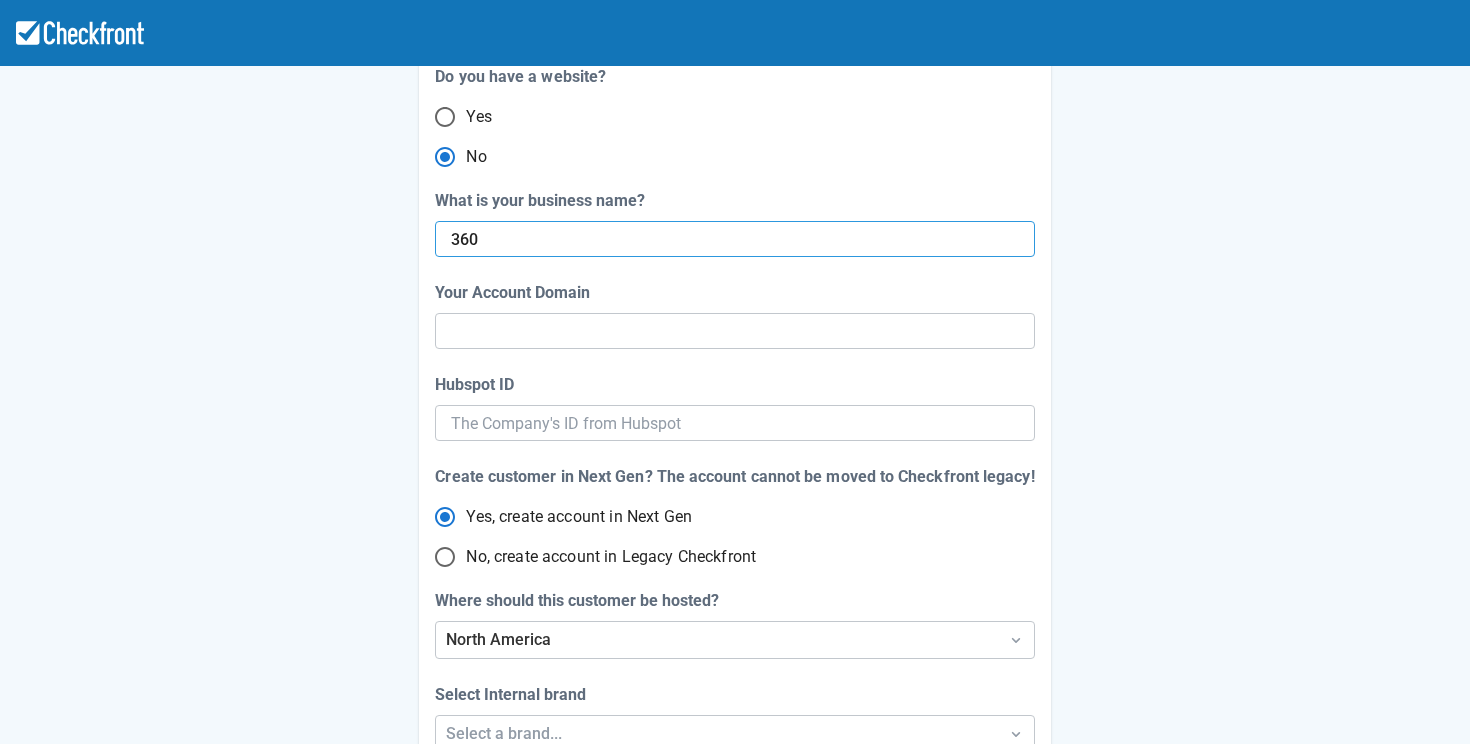 type on "360" 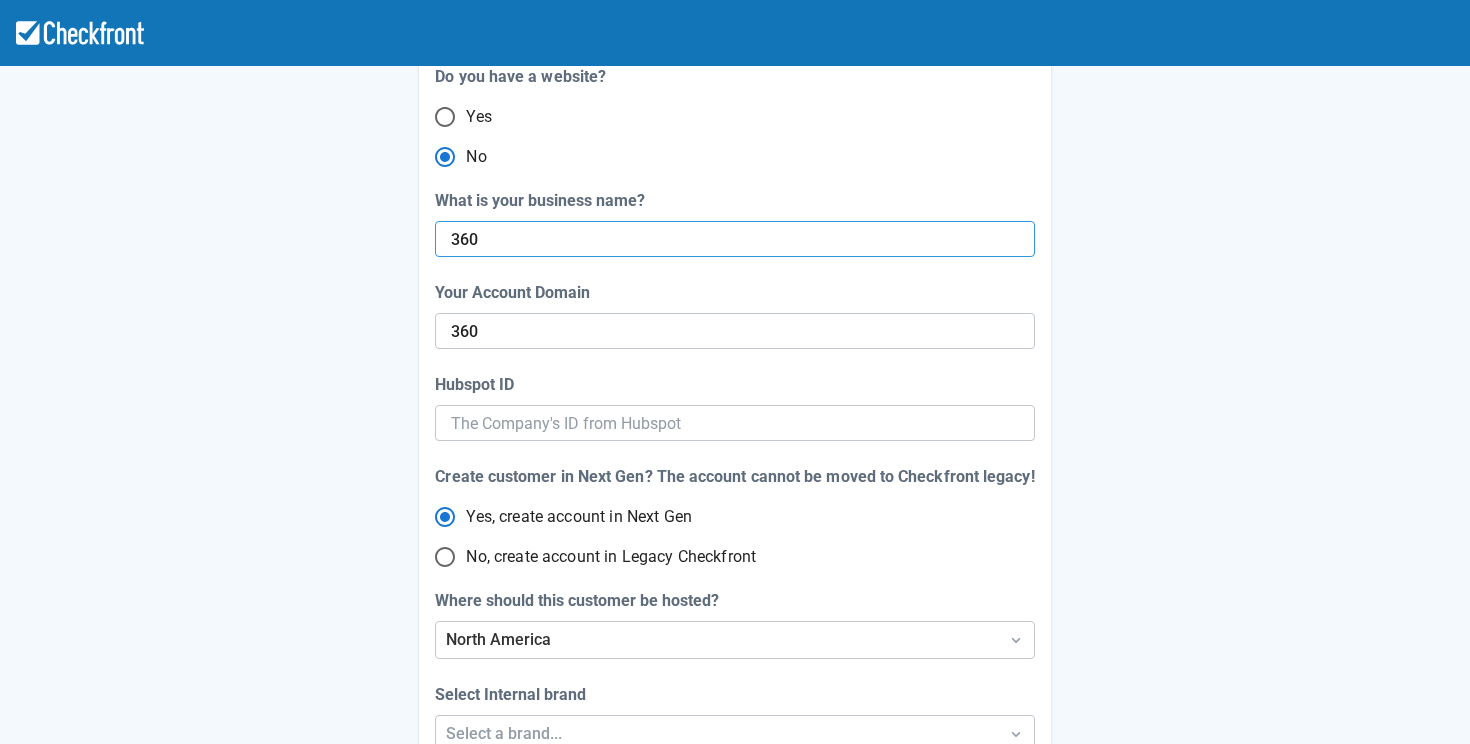 radio on "false" 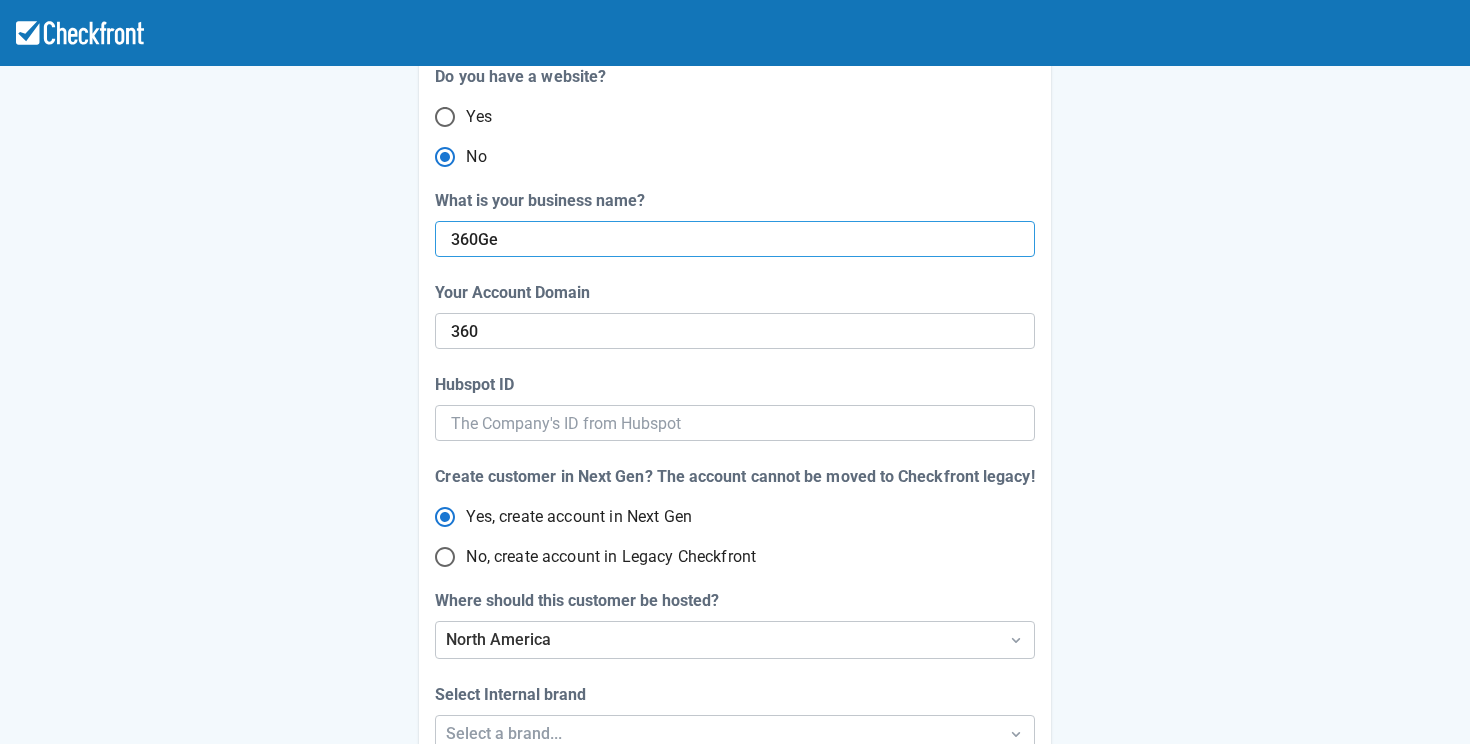type on "360Gen" 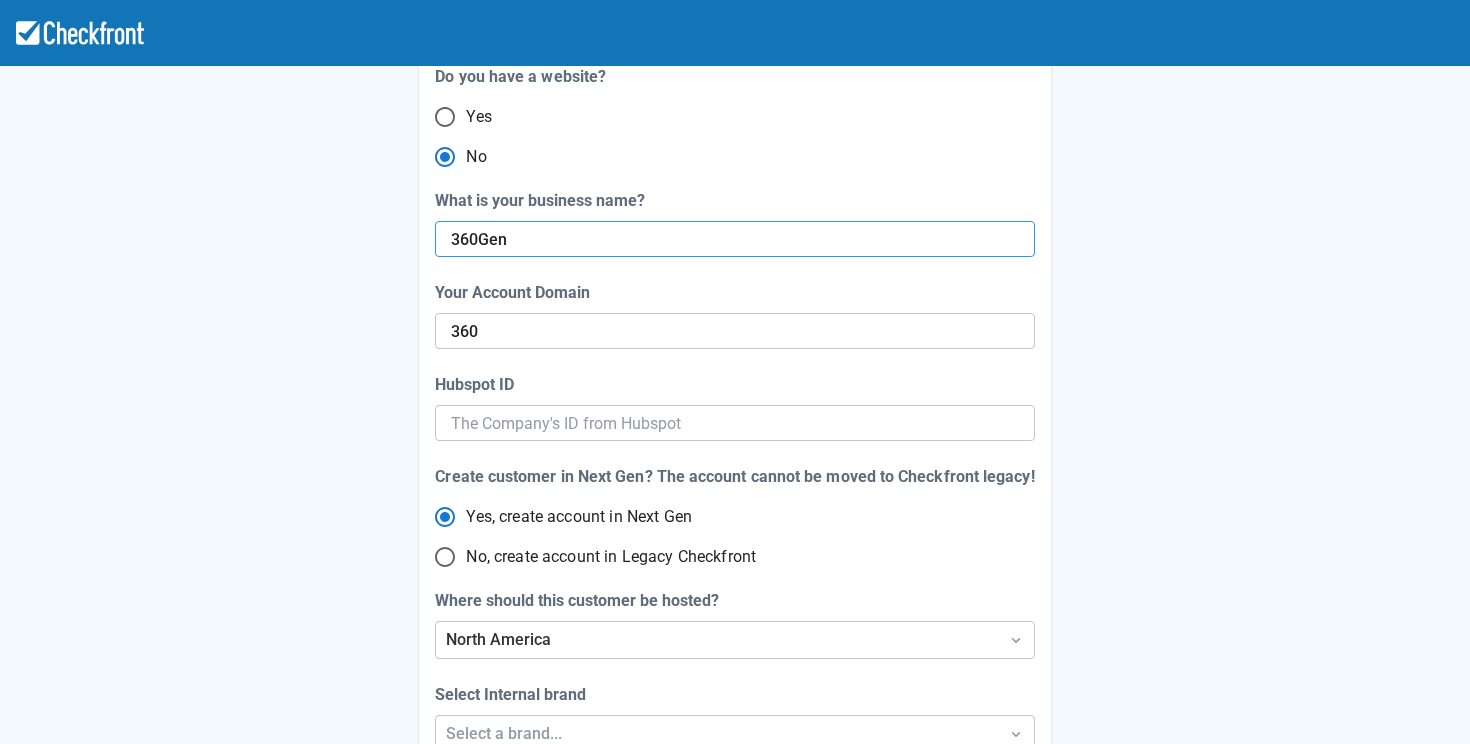 radio on "false" 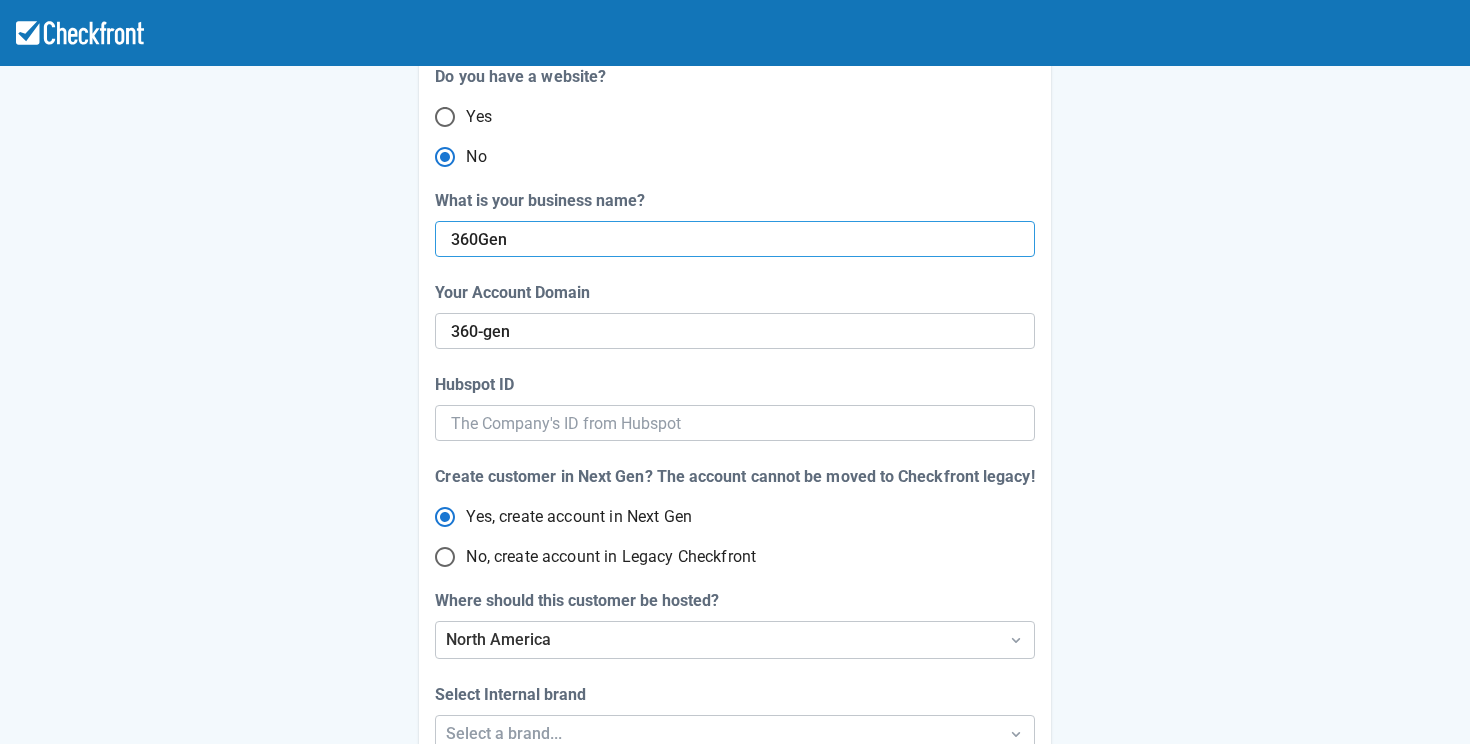 radio on "false" 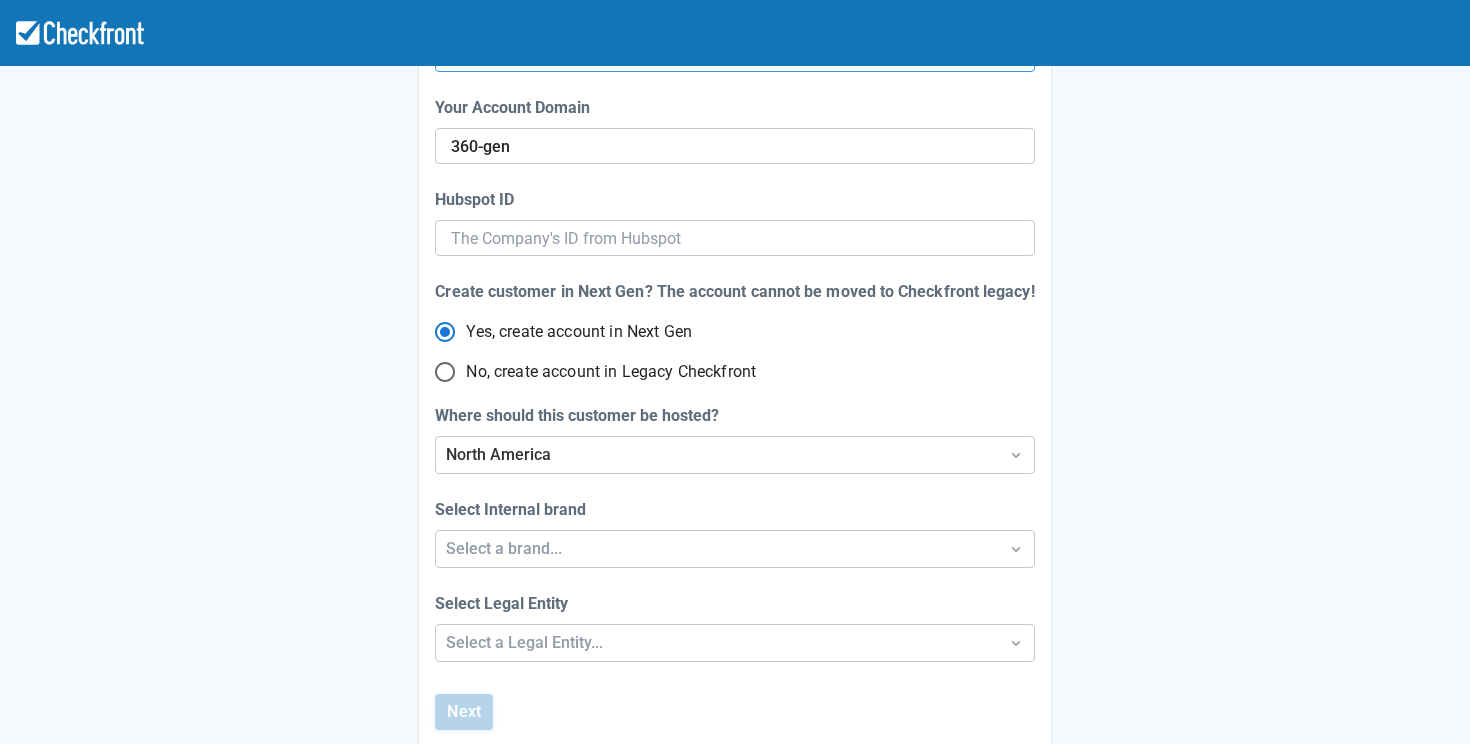 scroll, scrollTop: 268, scrollLeft: 0, axis: vertical 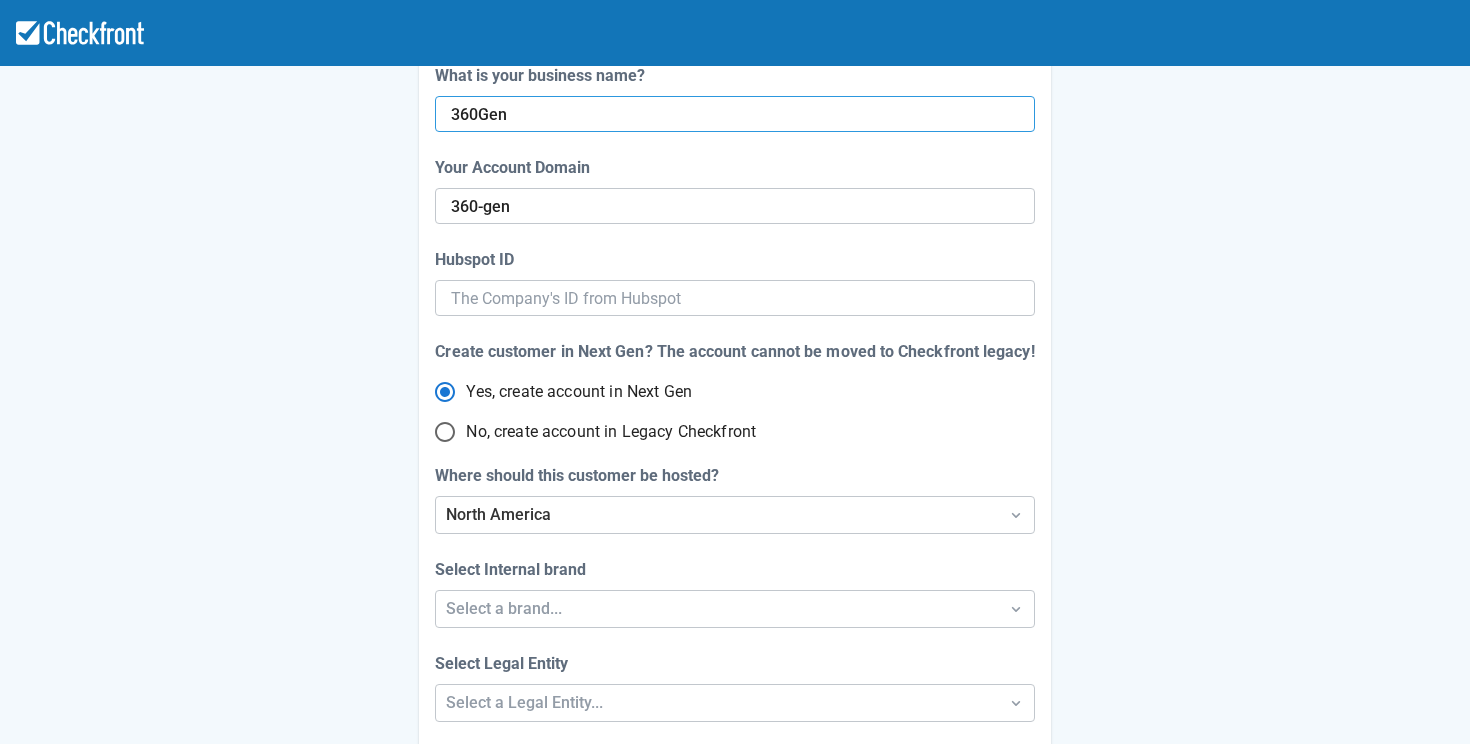 click on "360Gen" at bounding box center (732, 114) 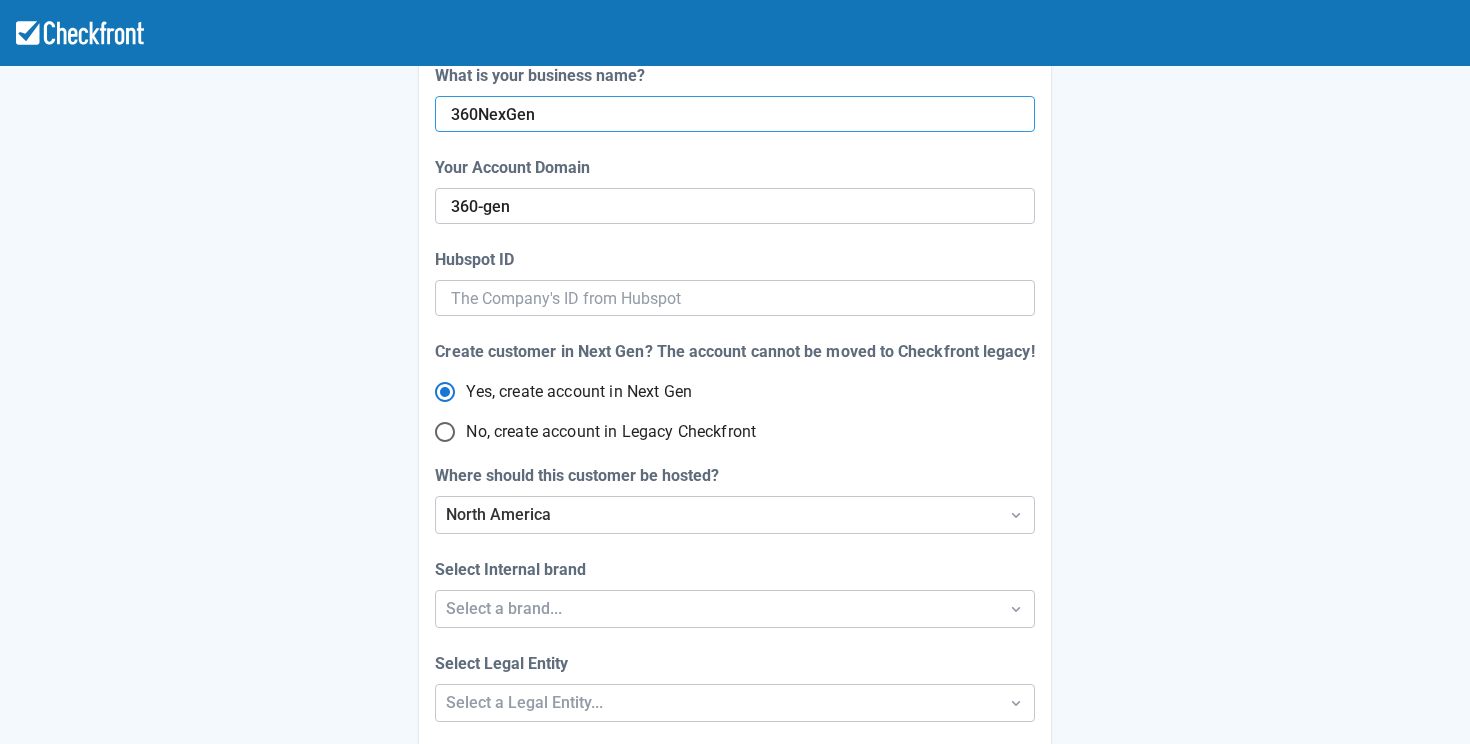 type on "360NextGen" 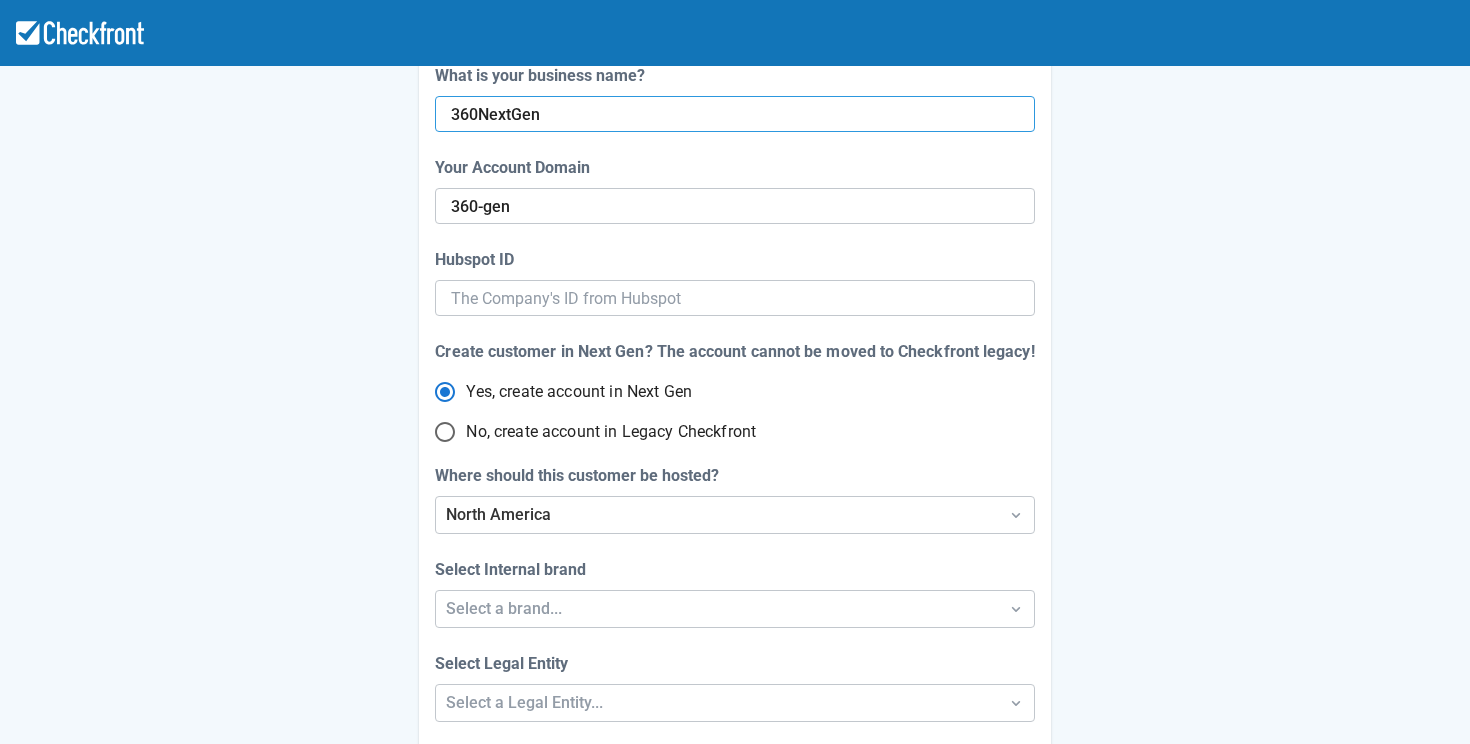radio on "false" 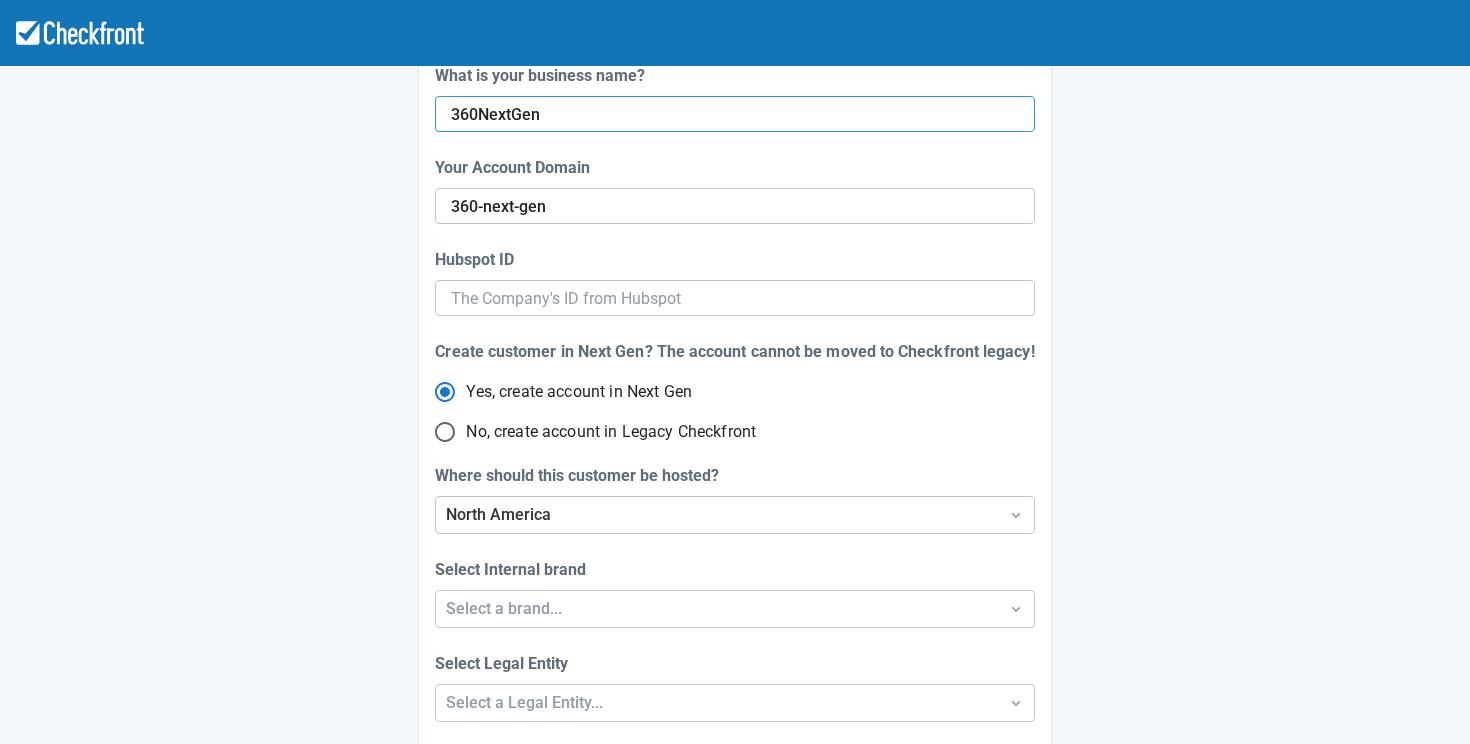 radio on "false" 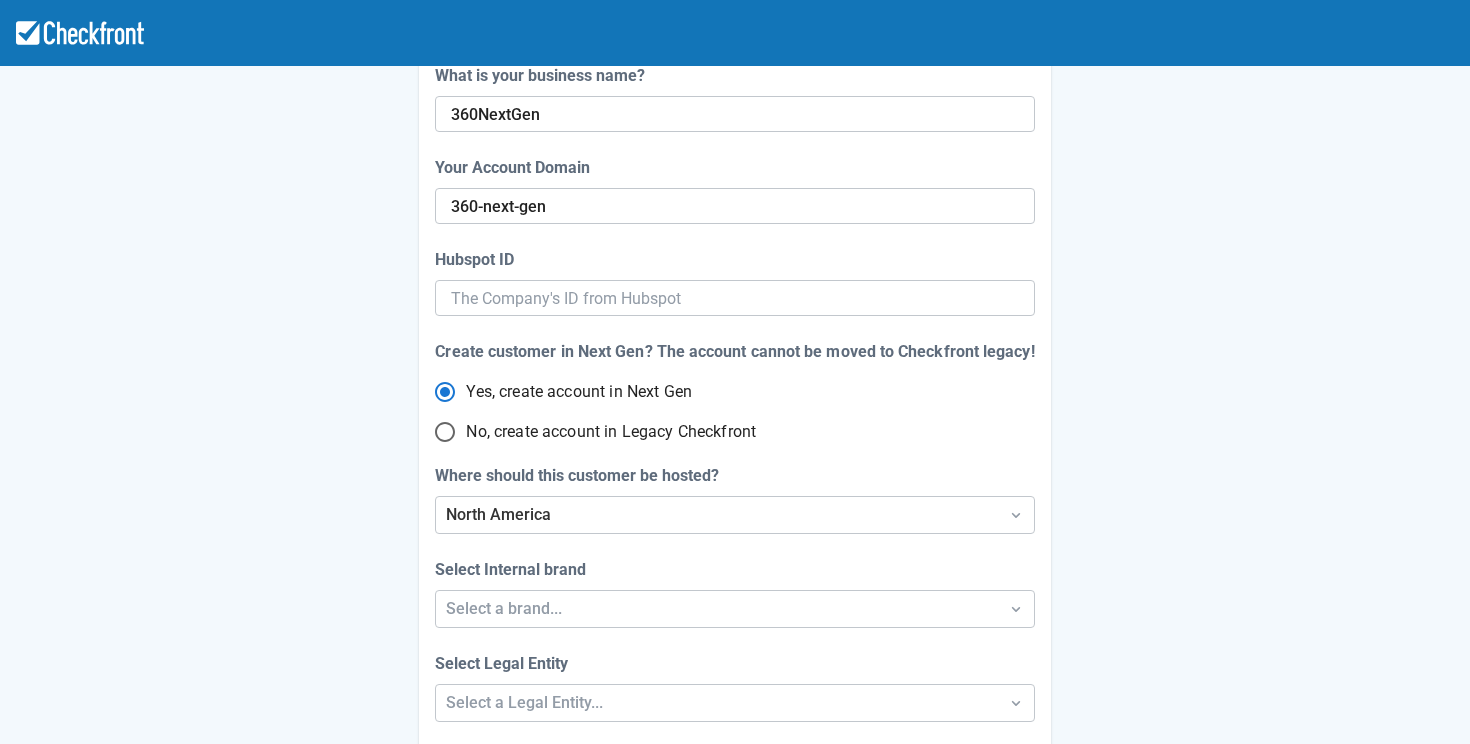 click on "Step 1 of 4 Let’s setup your Account website Do you have a website? Yes No What is your business name? This will be your Account domain 360NextGen Your Account Domain 360-next-gen Hubspot ID Create customer in Next Gen? The account cannot be moved to Checkfront legacy! Yes, create account in Next Gen No, create account in Legacy Checkfront Where should this customer be hosted? North America Select Internal brand Select a brand... Select Legal Entity Select a Legal Entity... Next" at bounding box center [735, 313] 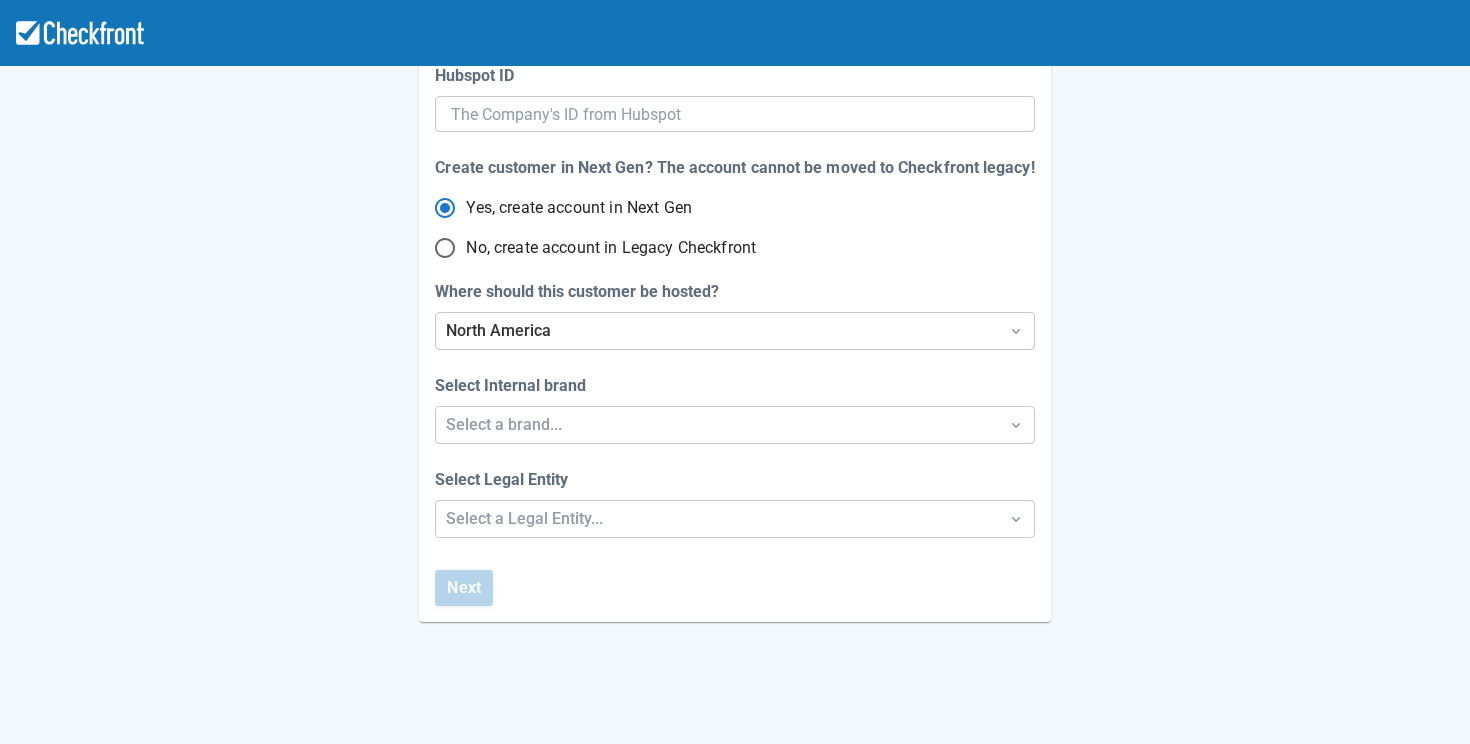 scroll, scrollTop: 454, scrollLeft: 0, axis: vertical 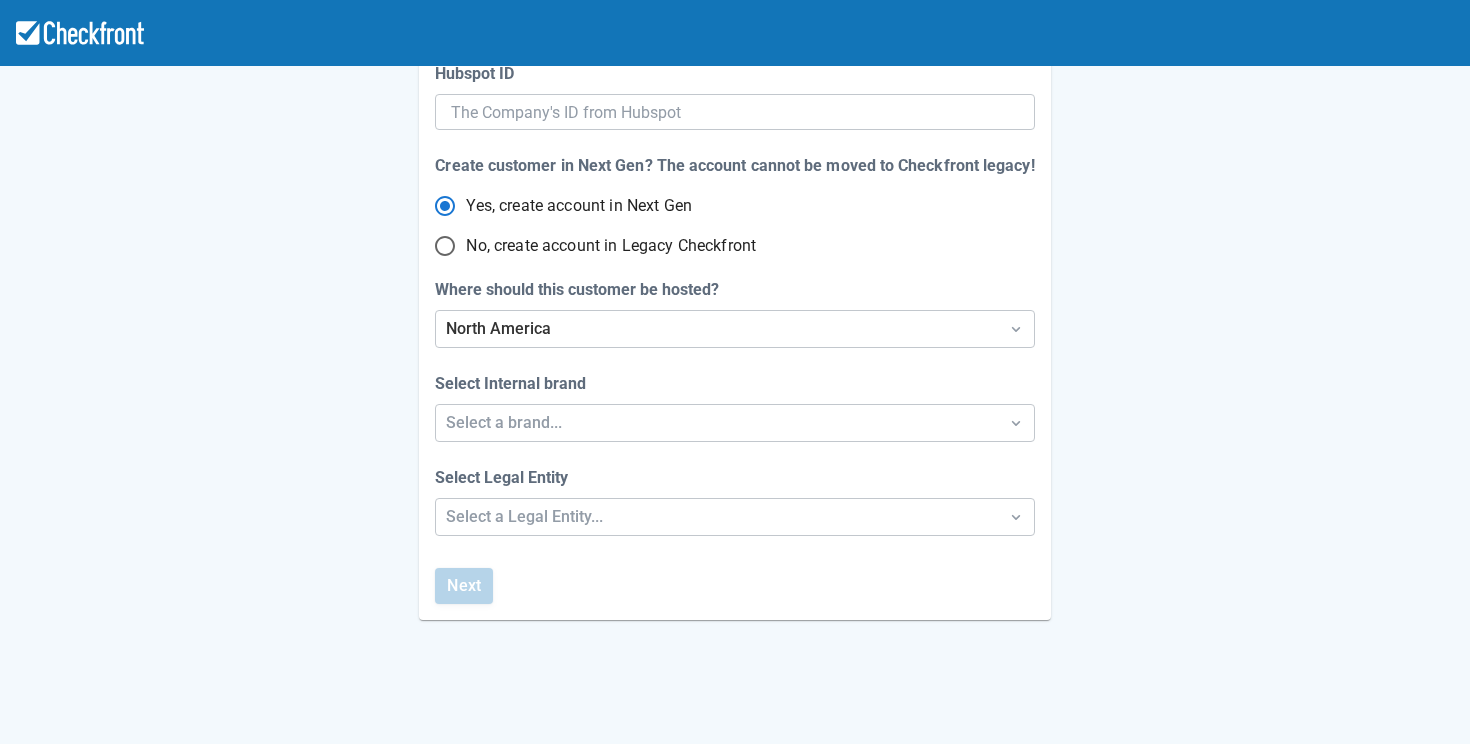 click on "Select Internal brand" at bounding box center (514, 384) 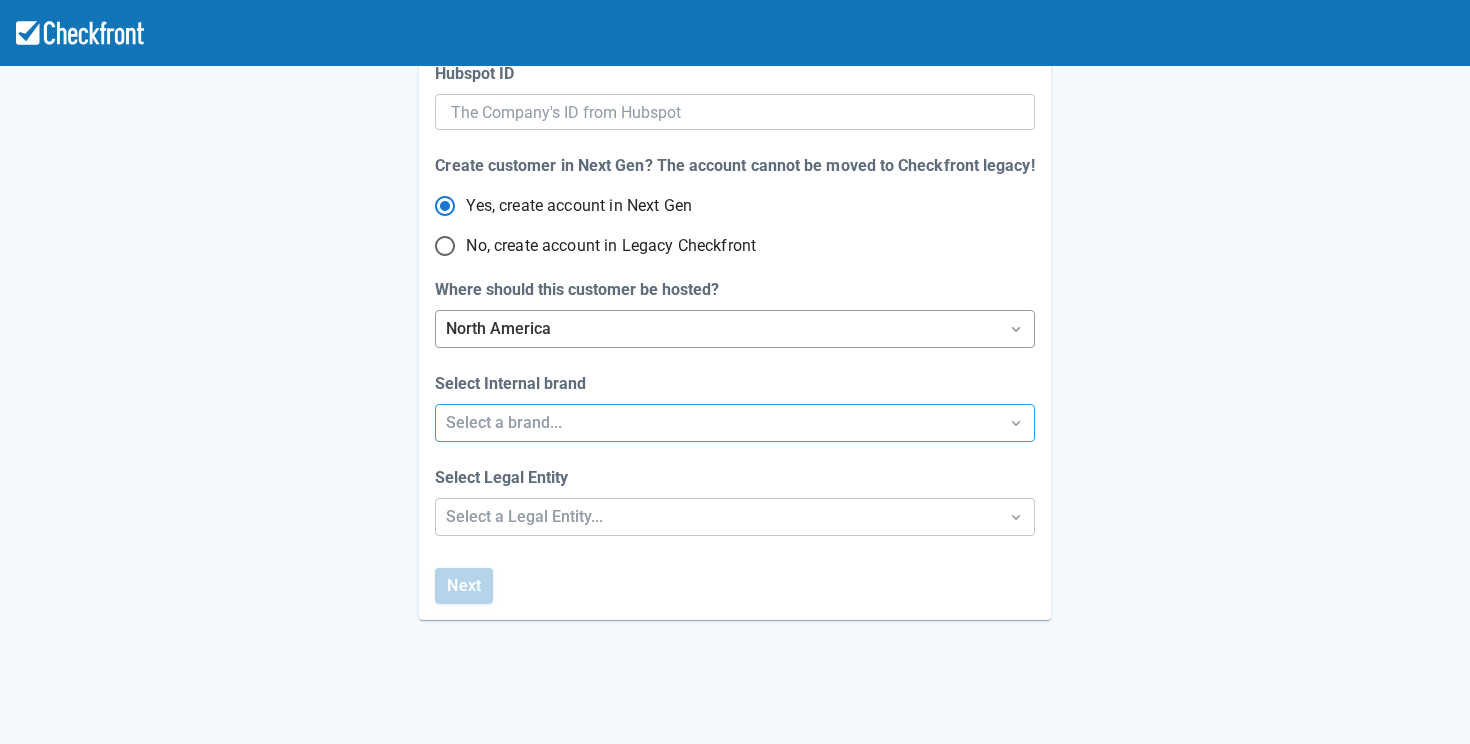 click on "North America" at bounding box center (716, 329) 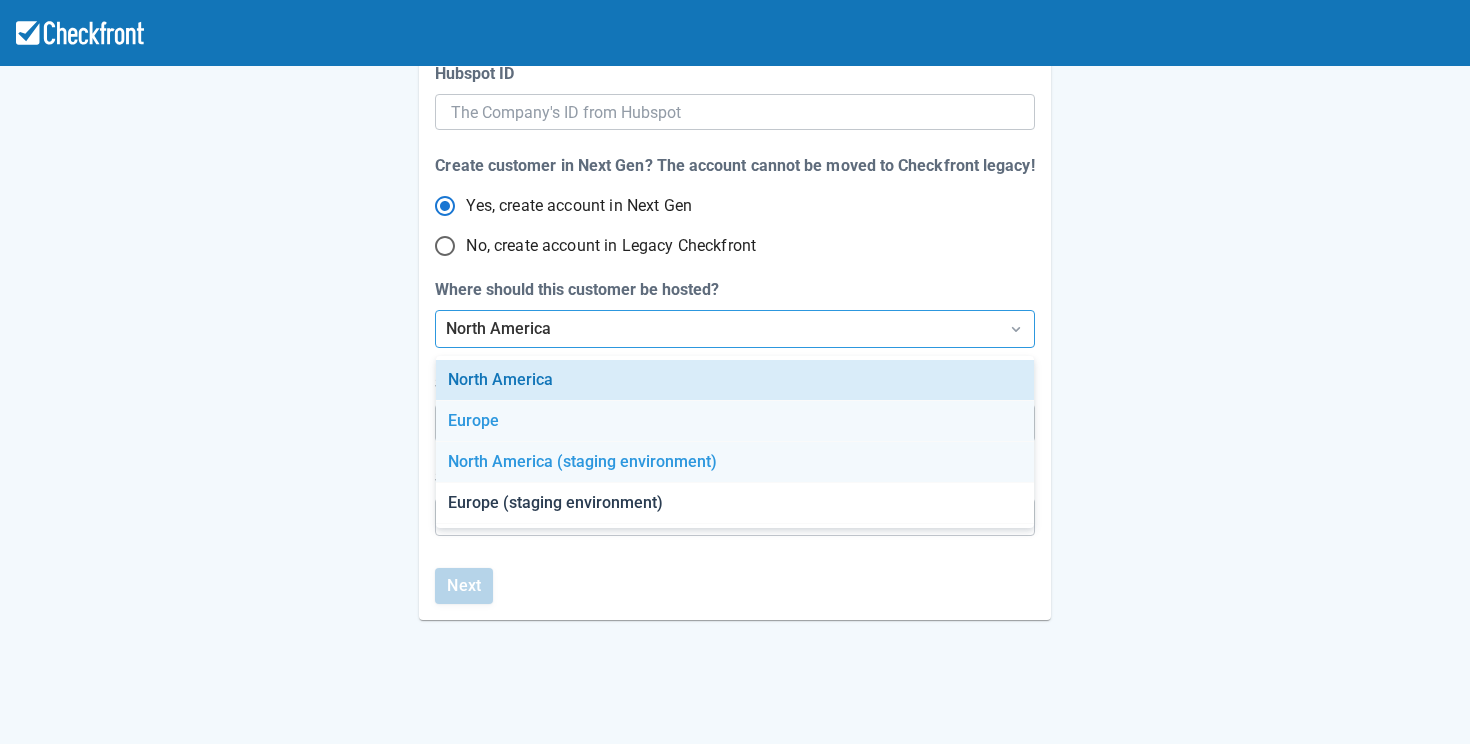 click on "North America (staging environment)" at bounding box center [735, 462] 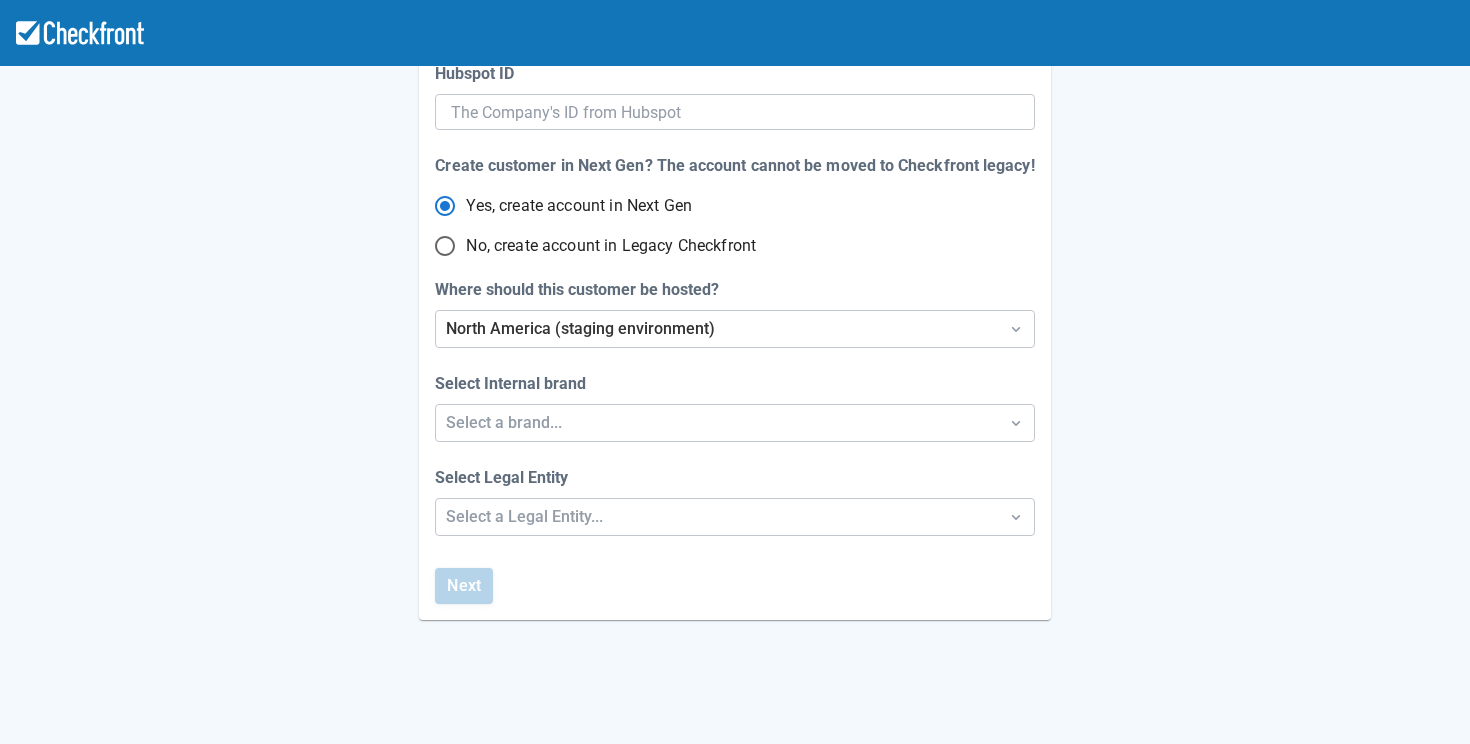click on "Step 1 of 4 Let’s setup your Account website Do you have a website? Yes No What is your business name? This will be your Account domain 360NextGen Your Account Domain 360-next-gen Hubspot ID Create customer in Next Gen? The account cannot be moved to Checkfront legacy! Yes, create account in Next Gen No, create account in Legacy Checkfront Where should this customer be hosted? North America (staging environment) Select Internal brand Select a brand... Select Legal Entity Select a Legal Entity... Next" at bounding box center (734, 143) 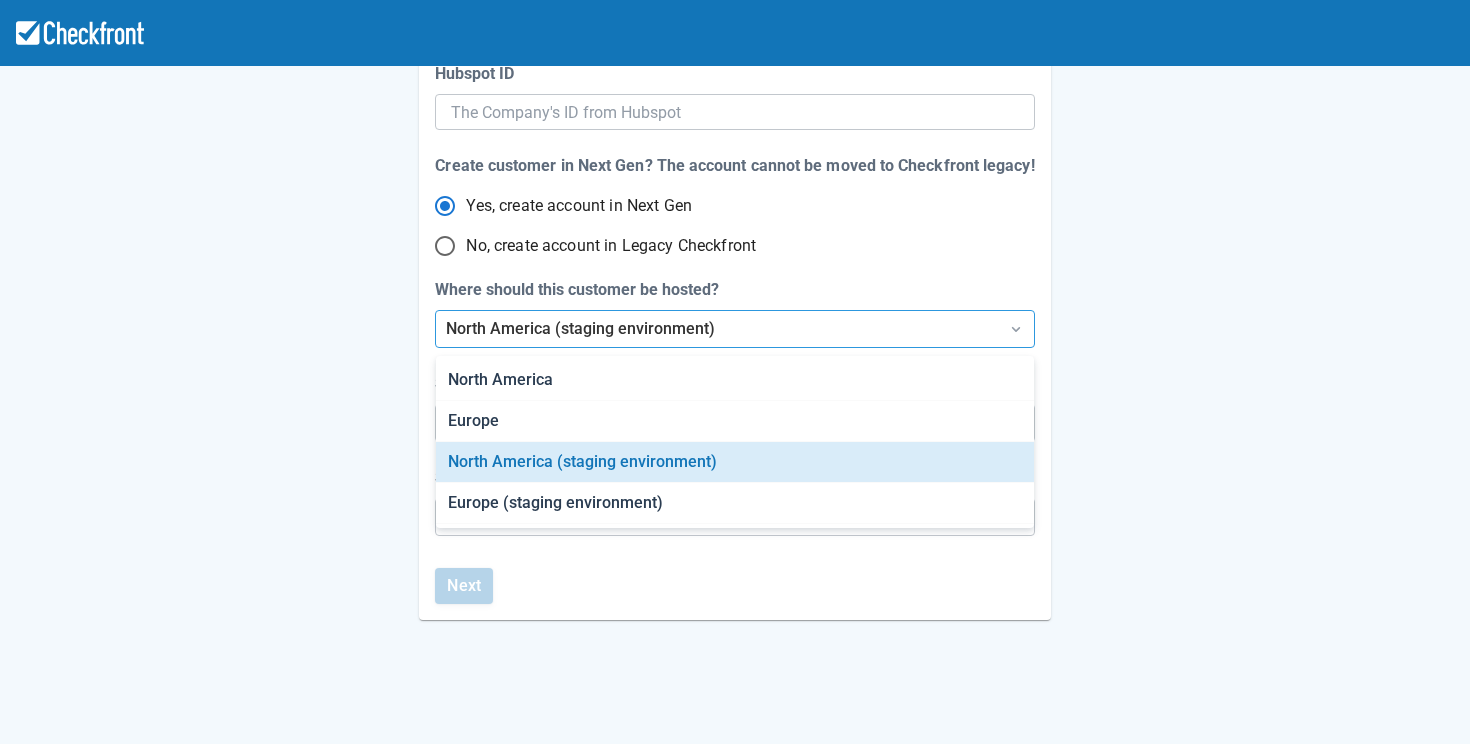 click on "North America (staging environment)" at bounding box center (716, 329) 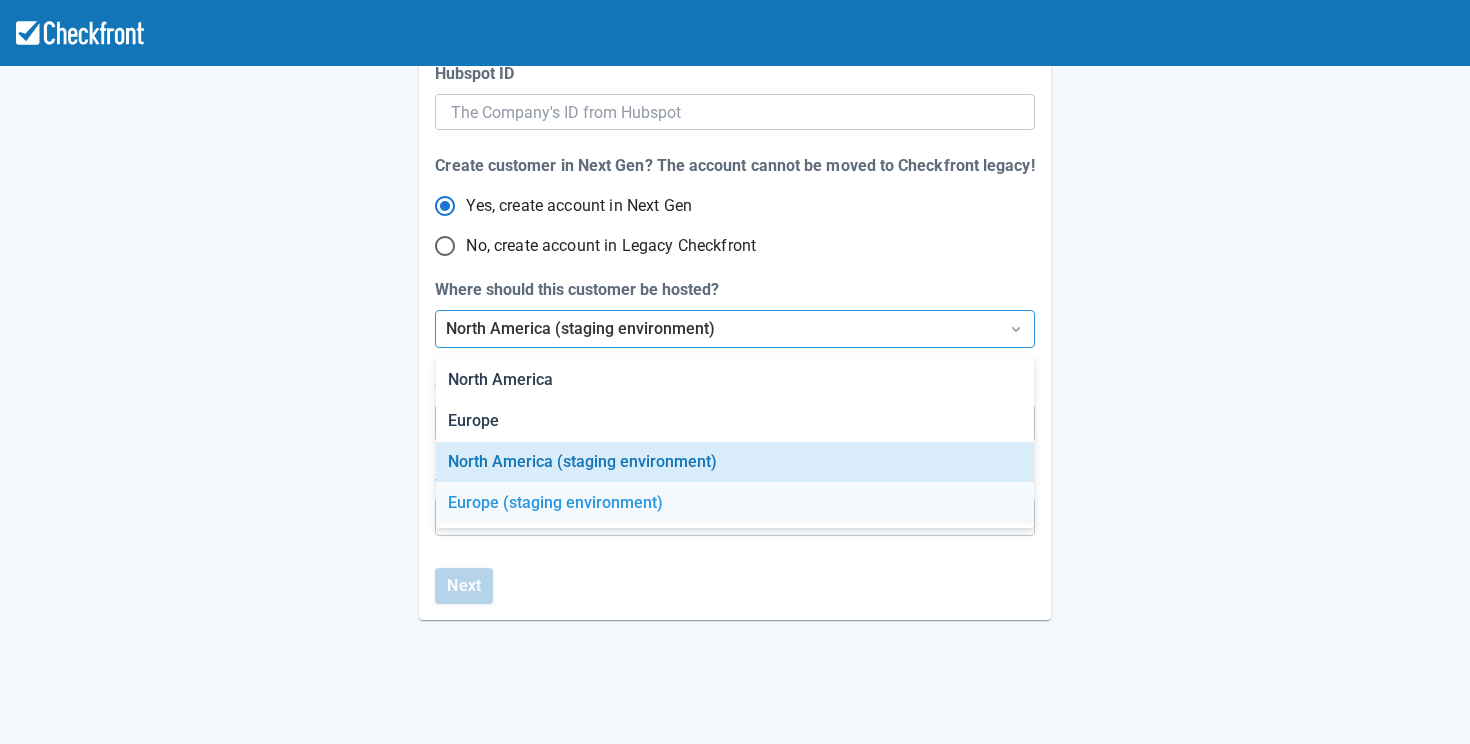 drag, startPoint x: 540, startPoint y: 419, endPoint x: 416, endPoint y: 524, distance: 162.48384 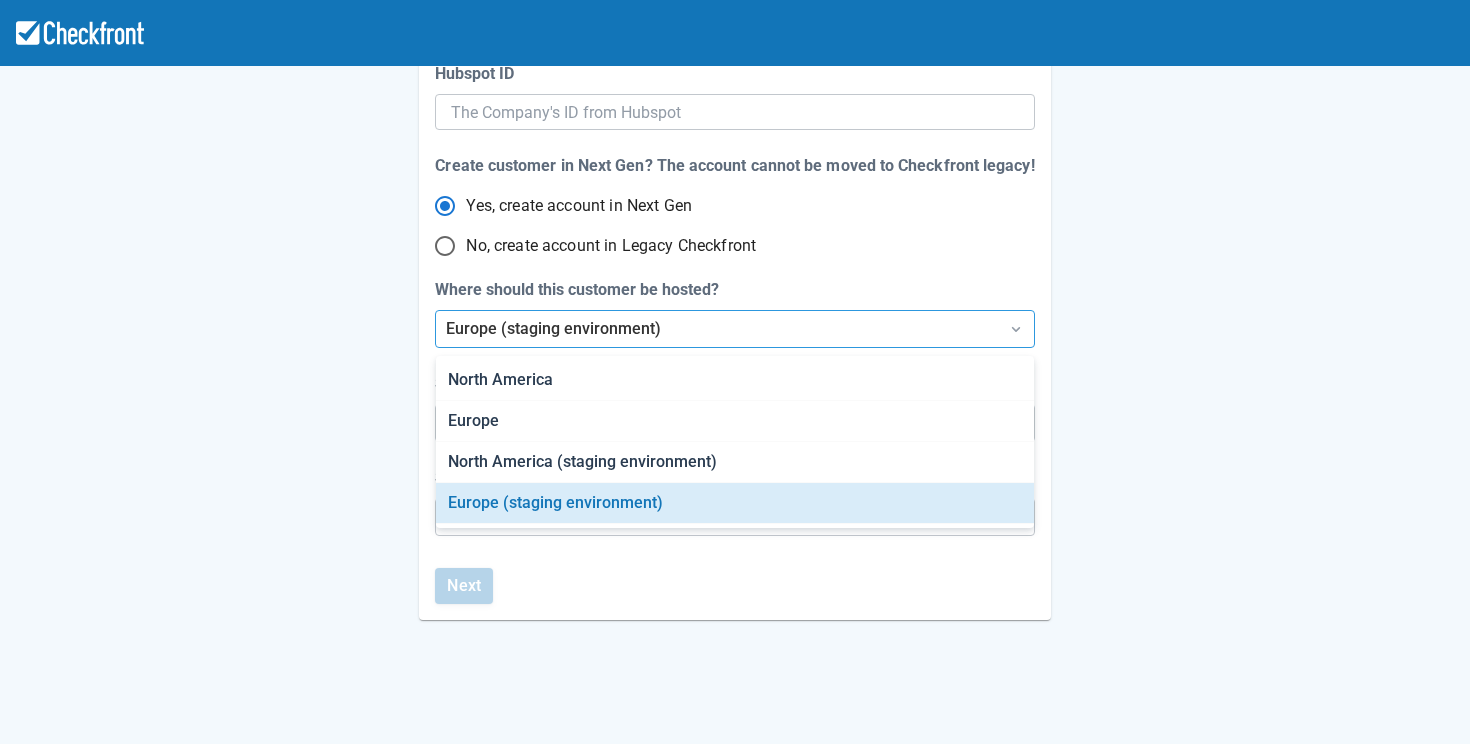click on "Europe (staging environment)" at bounding box center (716, 329) 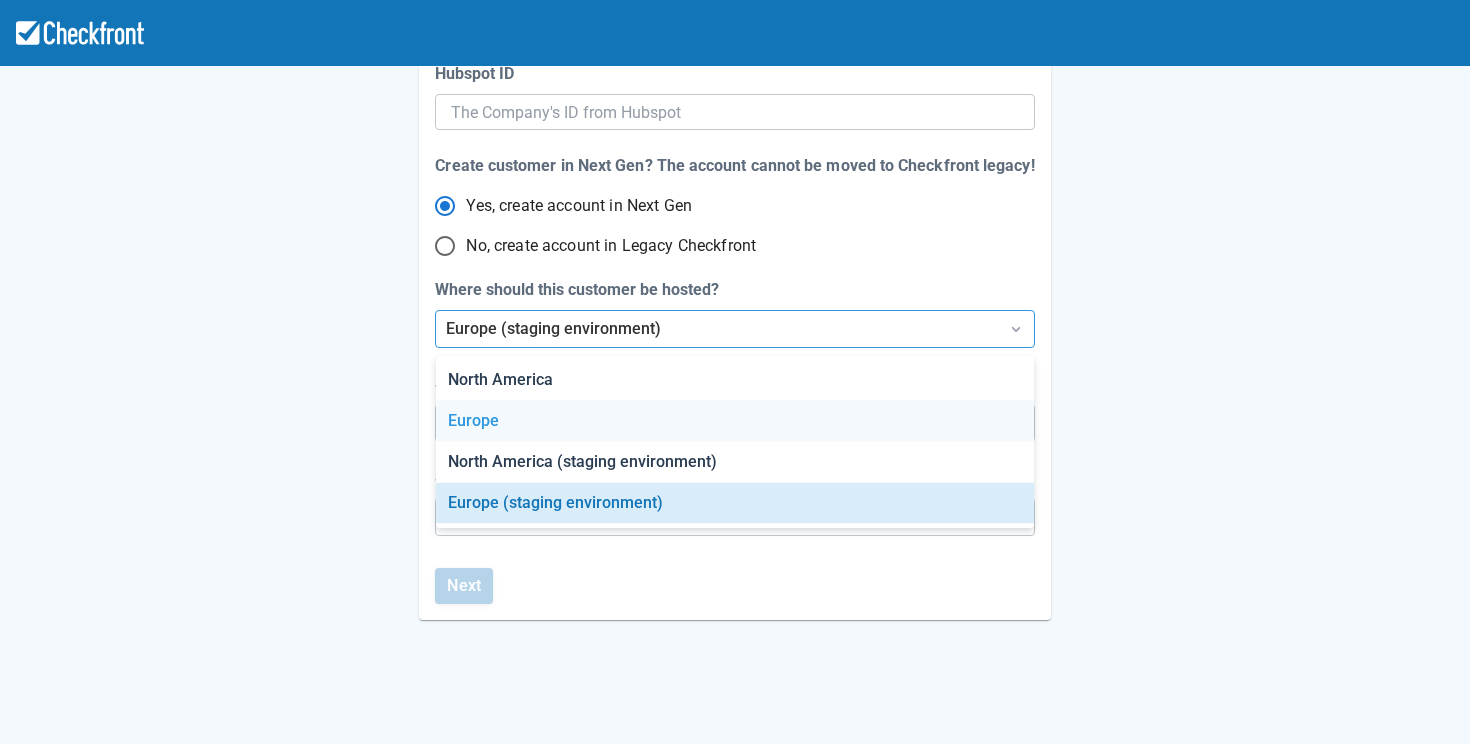 click on "Europe" at bounding box center (735, 421) 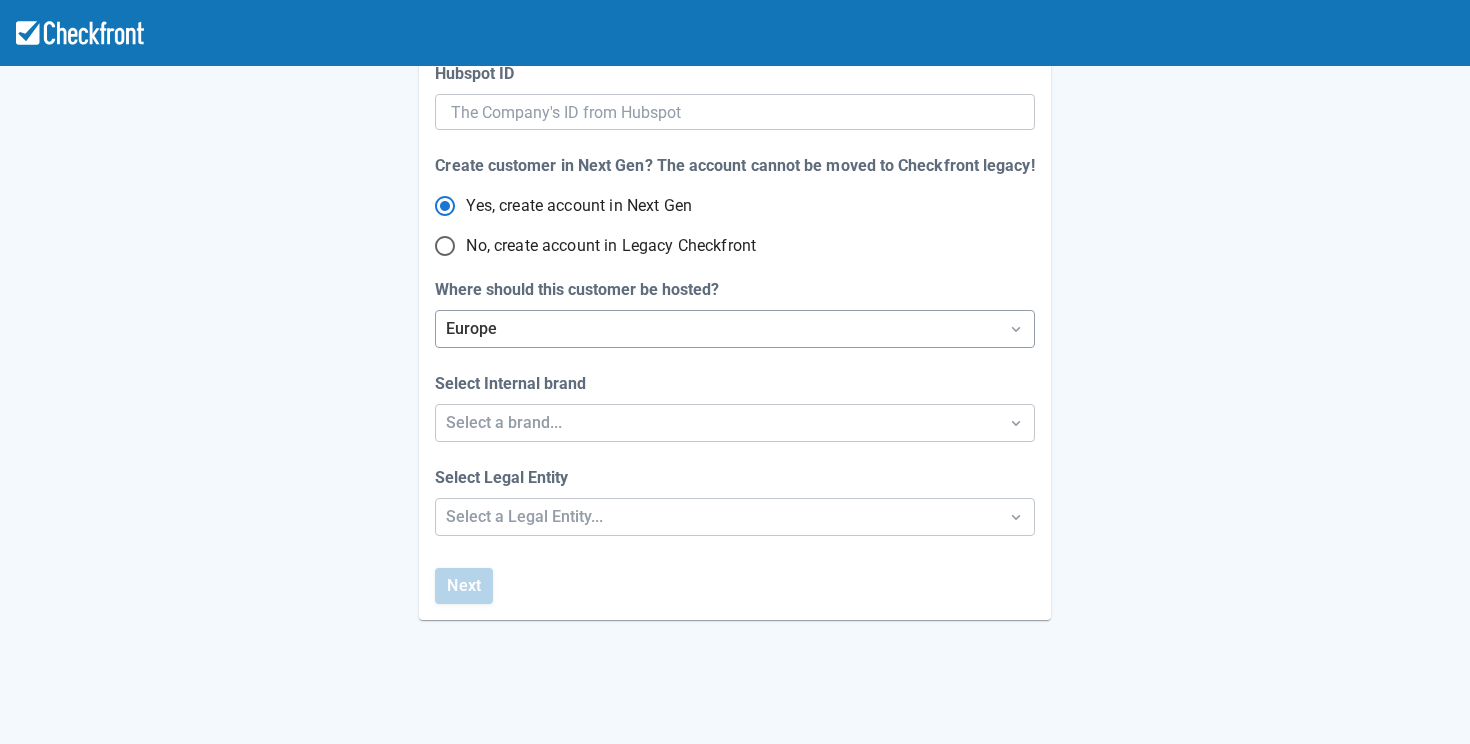 click on "Europe" at bounding box center [716, 329] 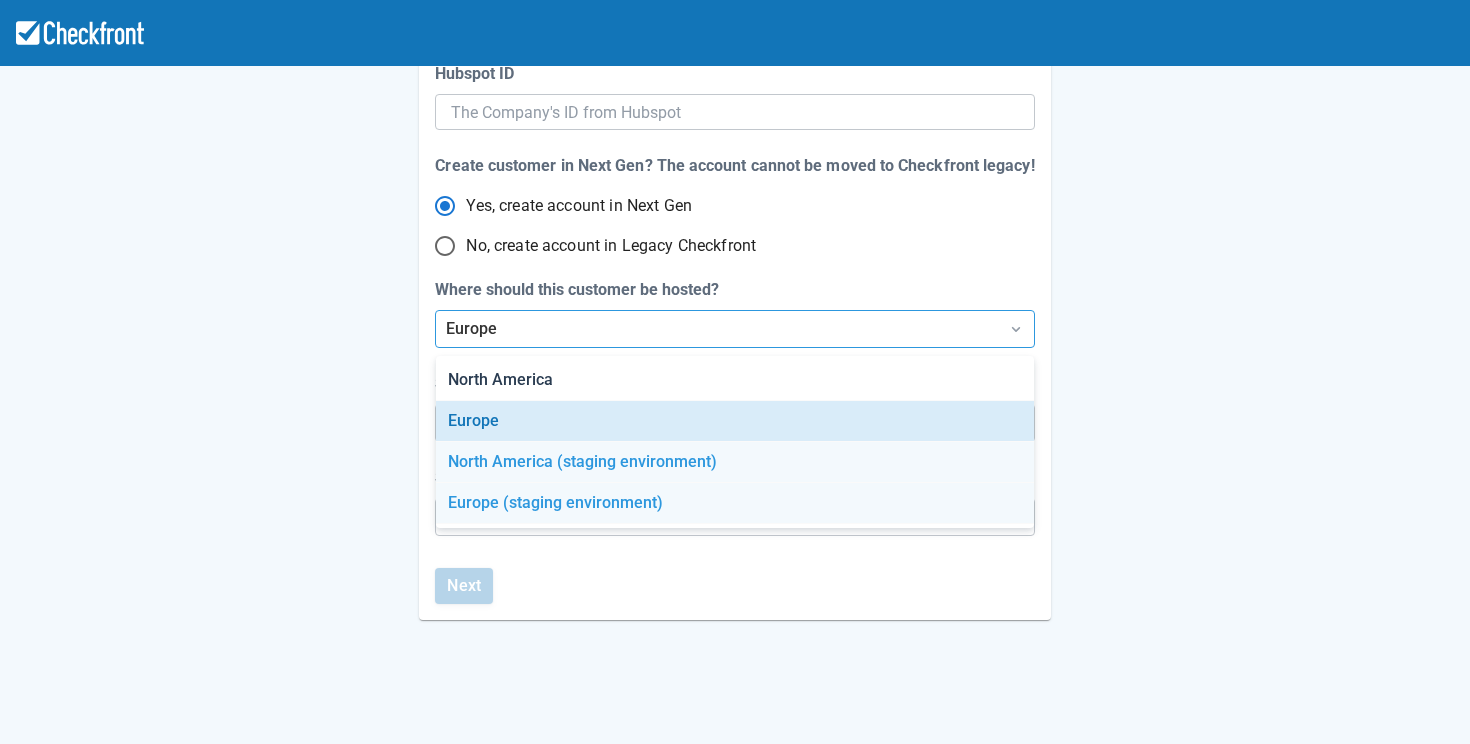 click on "Europe (staging environment)" at bounding box center [735, 503] 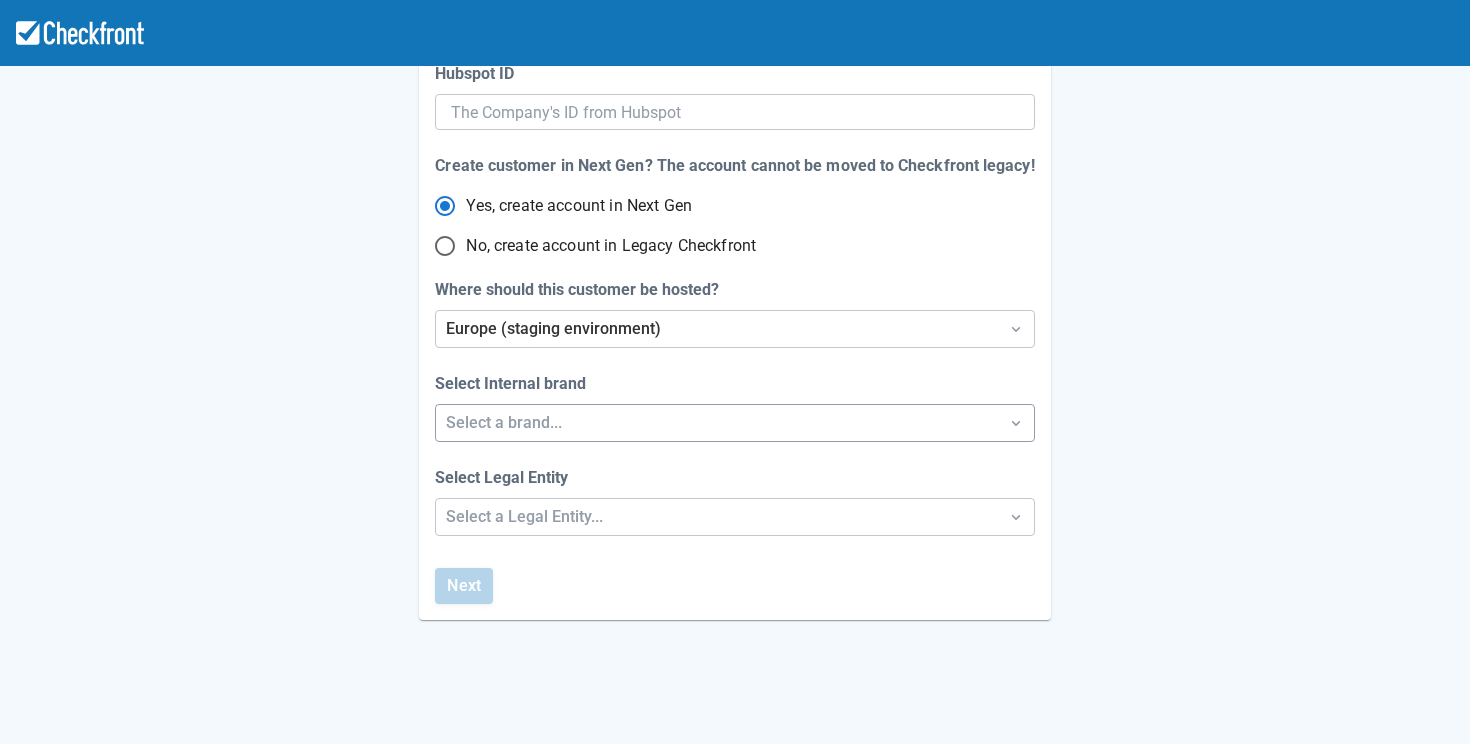 click on "Select a brand..." at bounding box center (716, 423) 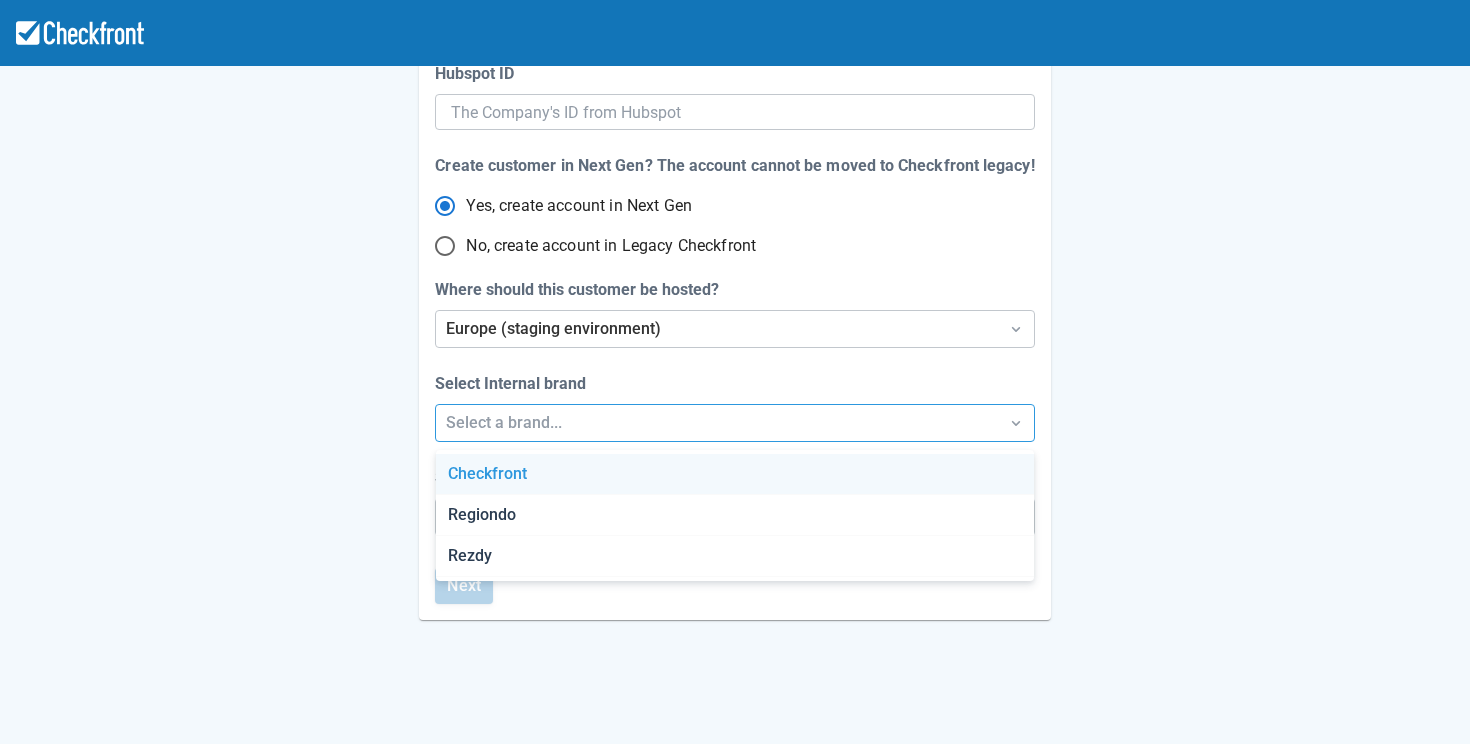 click on "Checkfront" at bounding box center (735, 474) 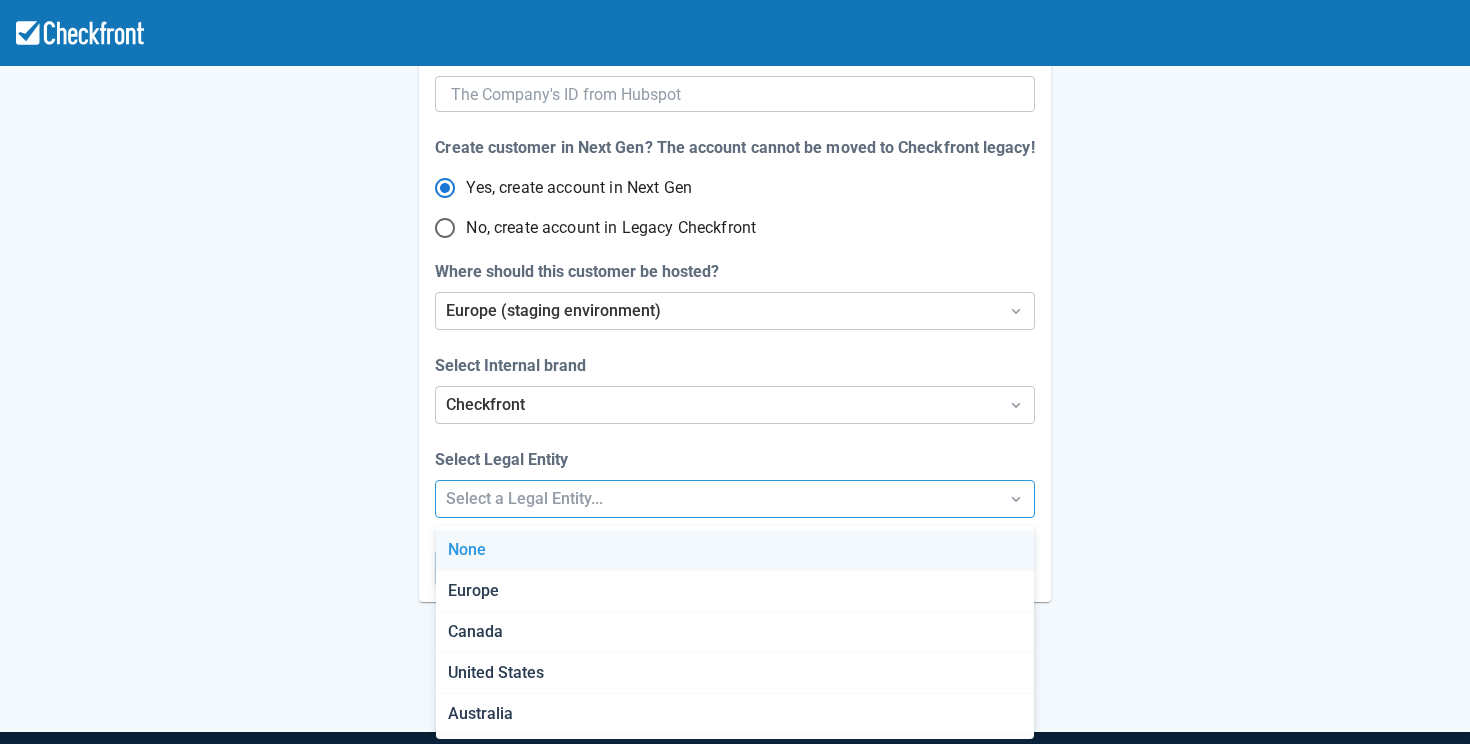 click on "Step 1 of 4 Let’s setup your Account website Do you have a website? Yes No What is your business name? This will be your Account domain 360NextGen Your Account Domain 360-next-gen Hubspot ID Create customer in Next Gen? The account cannot be moved to Checkfront legacy! Yes, create account in Next Gen No, create account in Legacy Checkfront Where should this customer be hosted? Europe (staging environment) Select Internal brand Checkfront Select Legal Entity option None focused, 1 of 5. 5 results available. Use Up and Down to choose options, press Enter to select the currently focused option, press Escape to exit the menu, press Tab to select the option and exit the menu. Select a Legal Entity... Next" at bounding box center [734, 125] 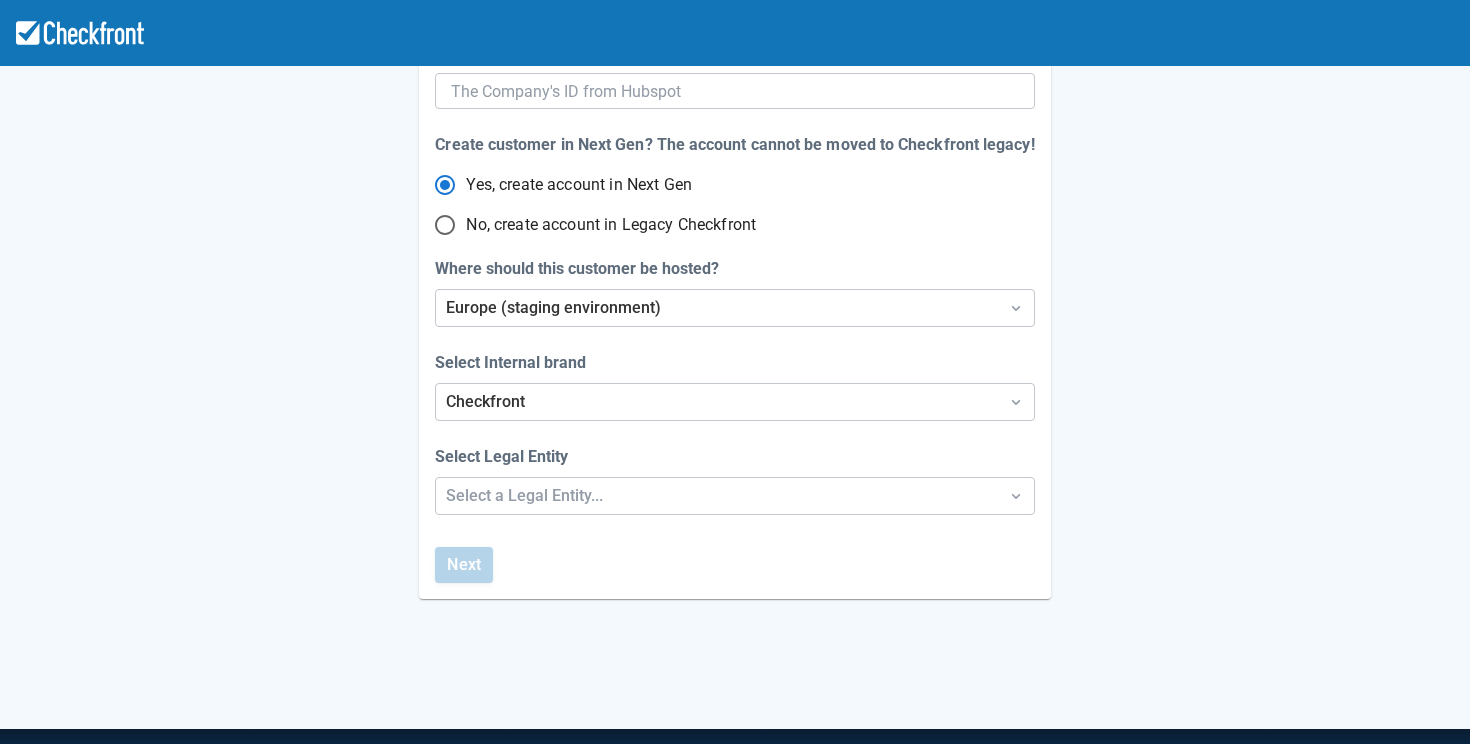 click on "Step 1 of 4 Let’s setup your Account website Do you have a website? Yes No What is your business name? This will be your Account domain 360NextGen Your Account Domain 360-next-gen Hubspot ID Create customer in Next Gen? The account cannot be moved to Checkfront legacy! Yes, create account in Next Gen No, create account in Legacy Checkfront Where should this customer be hosted? Europe (staging environment) Select Internal brand Checkfront Select Legal Entity Select a Legal Entity... Next" at bounding box center [735, 106] 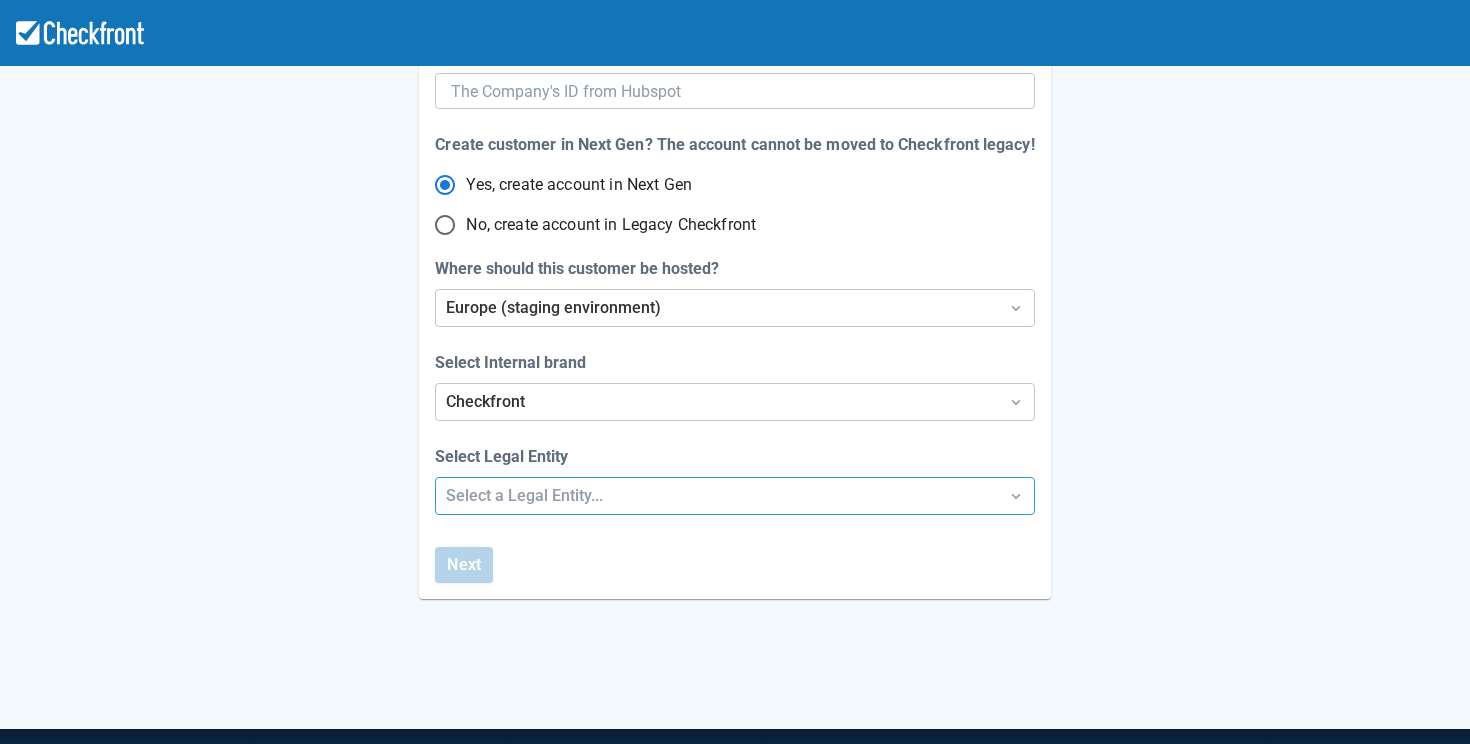 click on "Select Legal Entity option , selected.   Select is focused , press Down to open the menu,  Select a Legal Entity..." at bounding box center (734, 480) 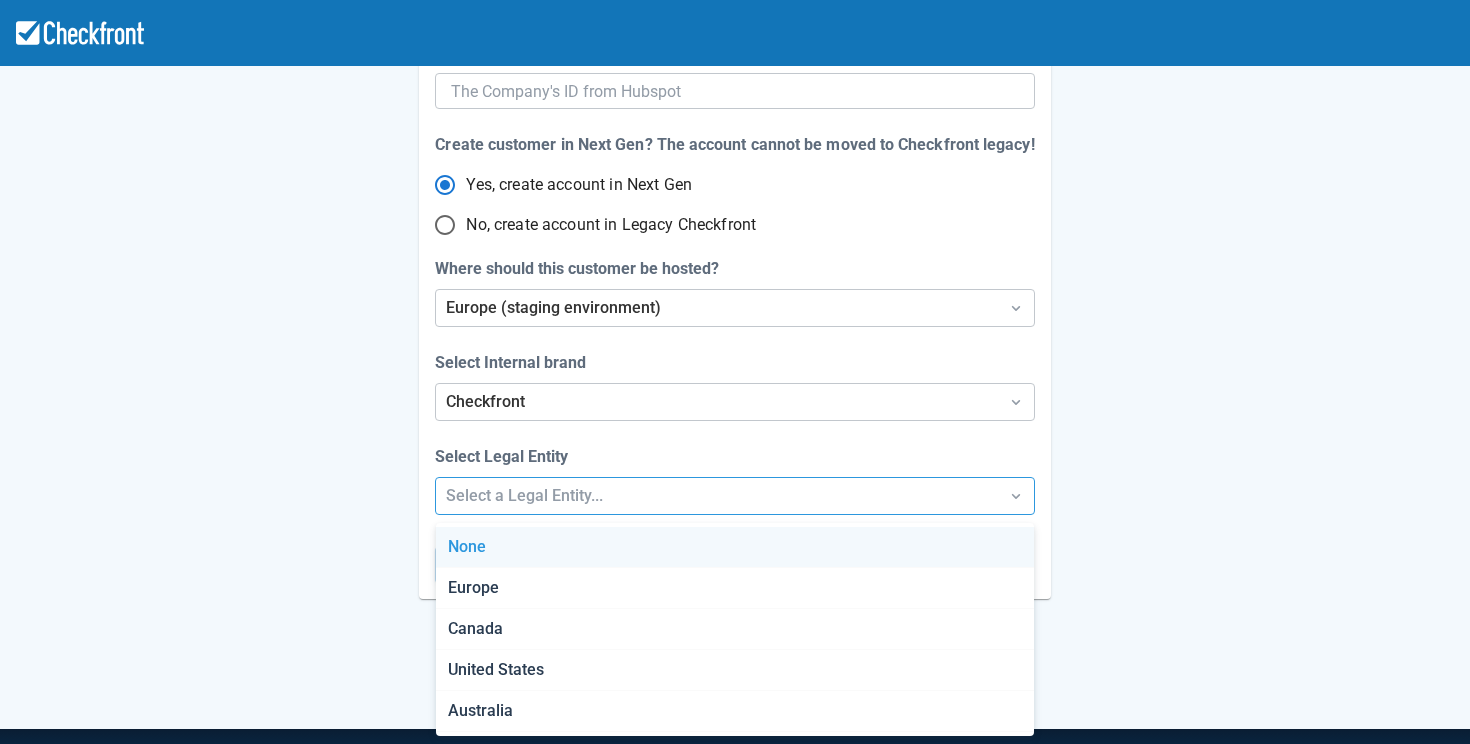 click on "Select a Legal Entity..." at bounding box center (716, 496) 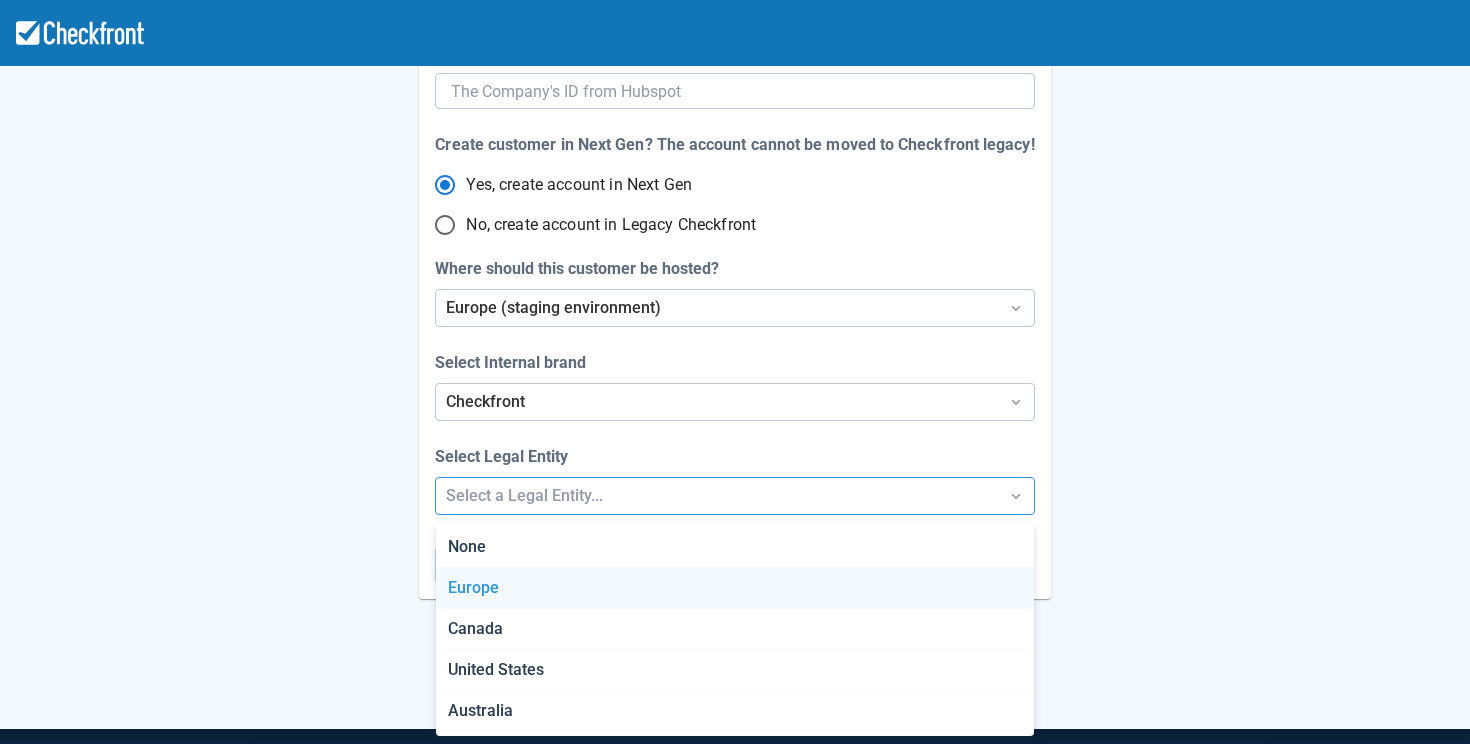 click on "Europe" at bounding box center (735, 588) 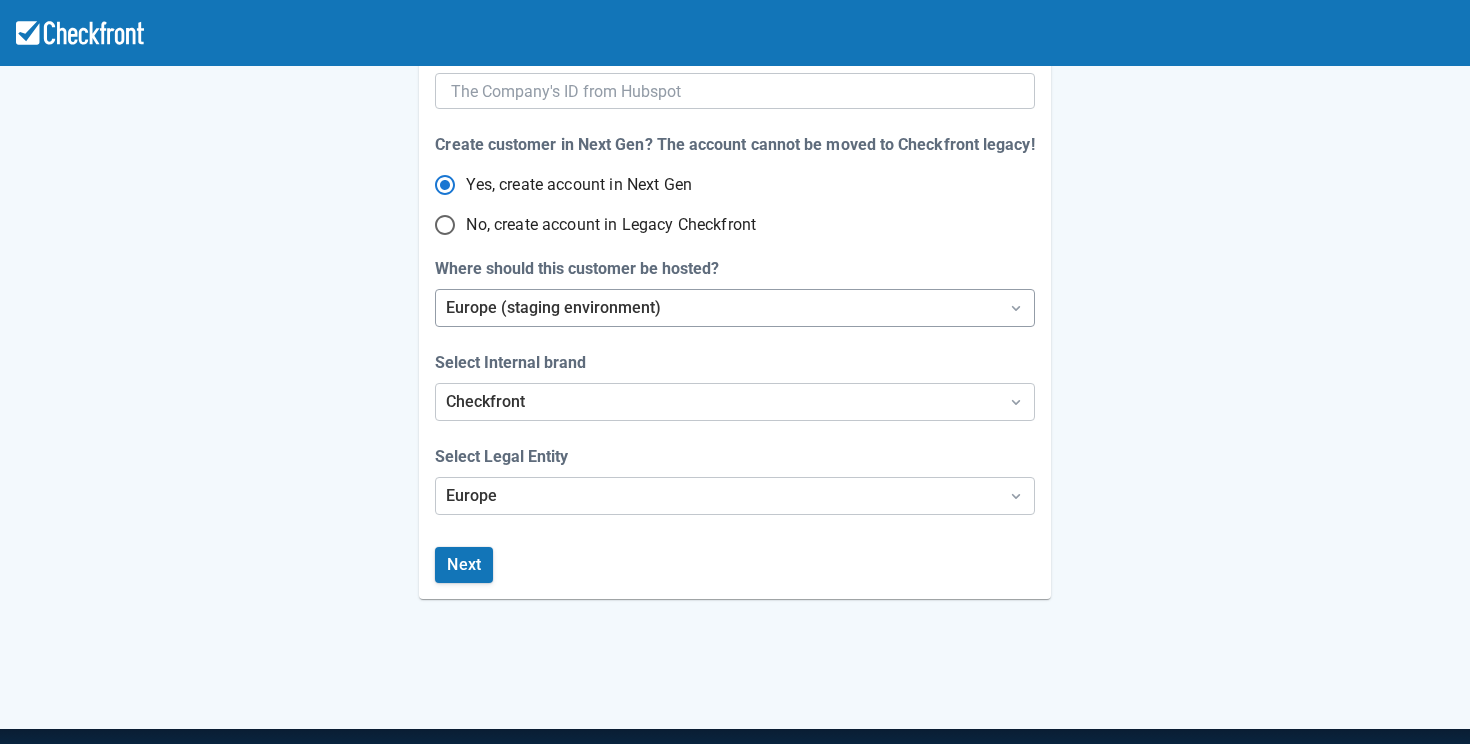 click on "Europe (staging environment)" at bounding box center (716, 308) 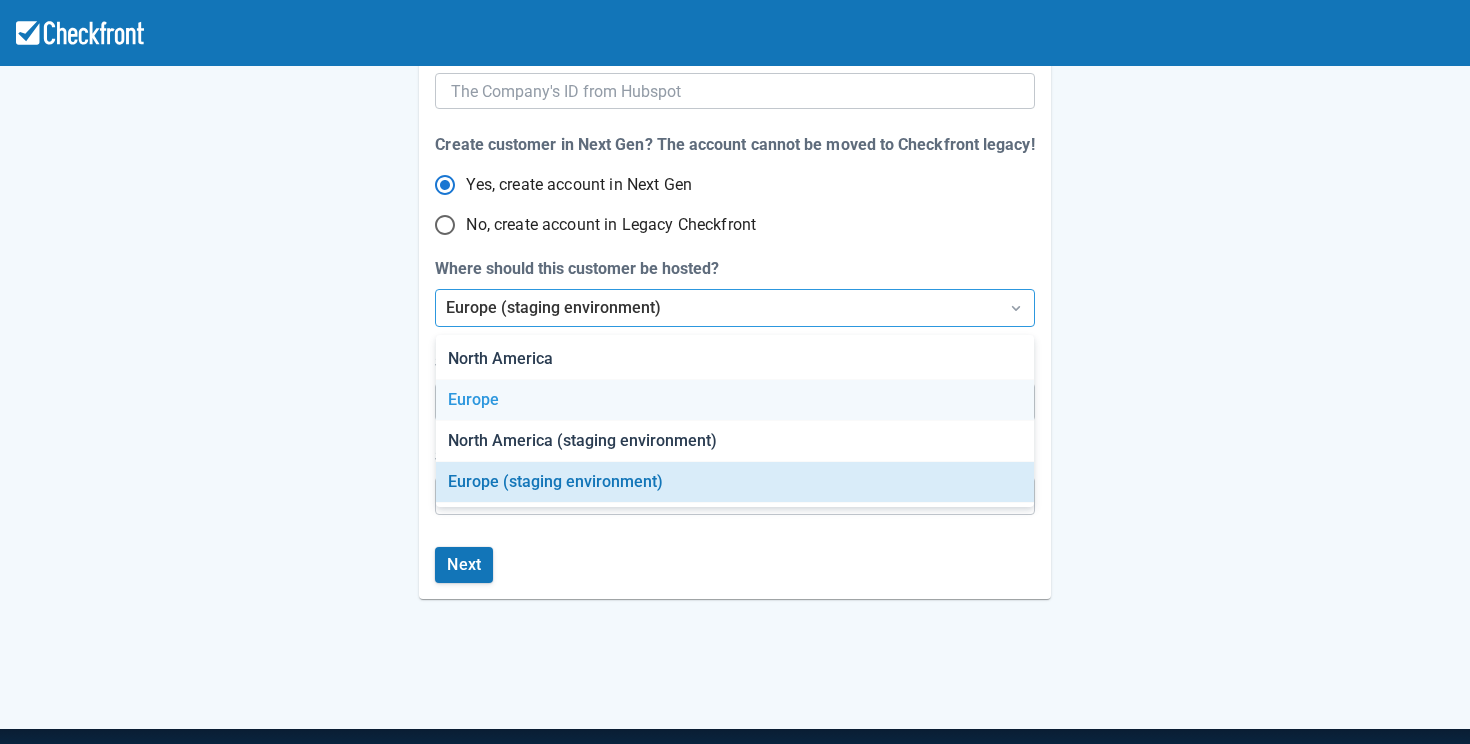 click on "Europe" at bounding box center [735, 400] 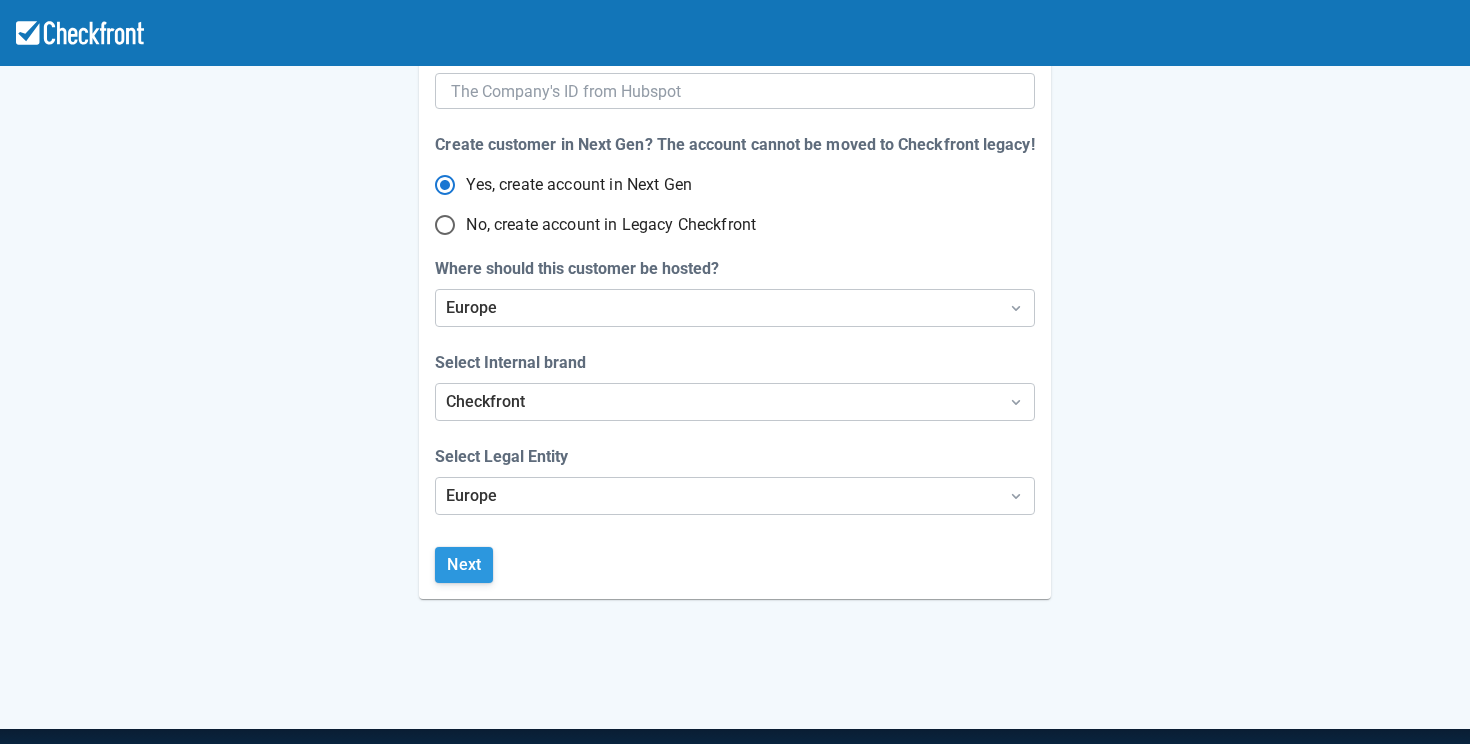 click on "Next" at bounding box center [464, 565] 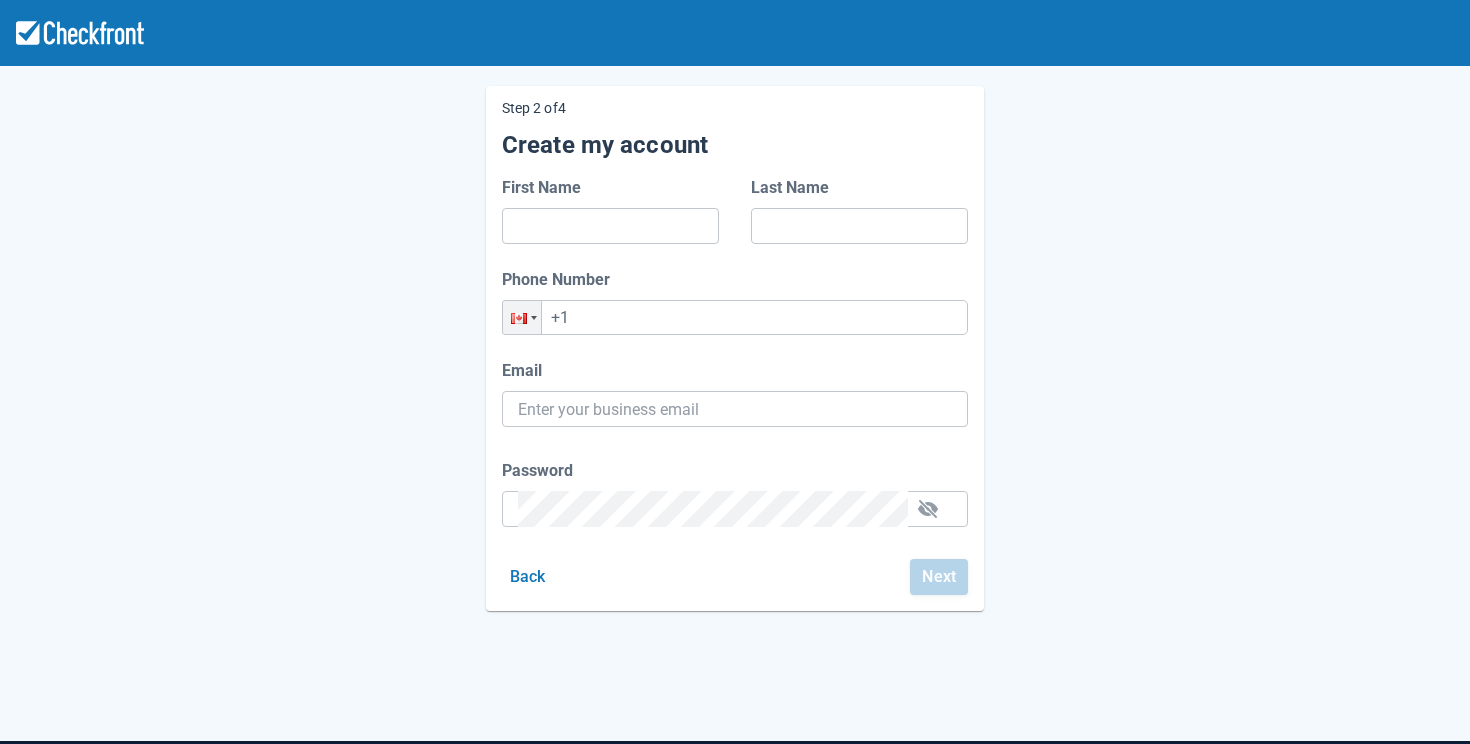 scroll, scrollTop: 33, scrollLeft: 0, axis: vertical 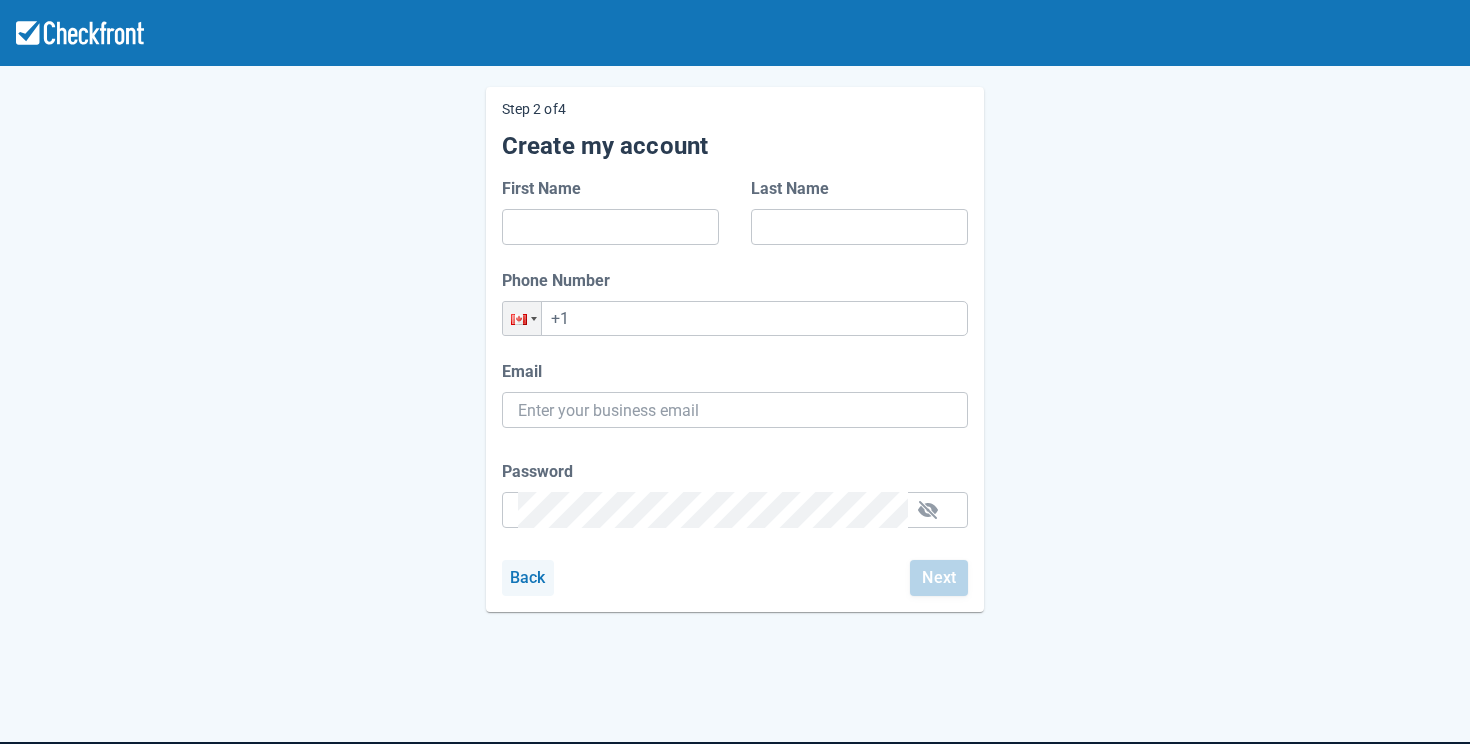 click on "Back" at bounding box center (528, 578) 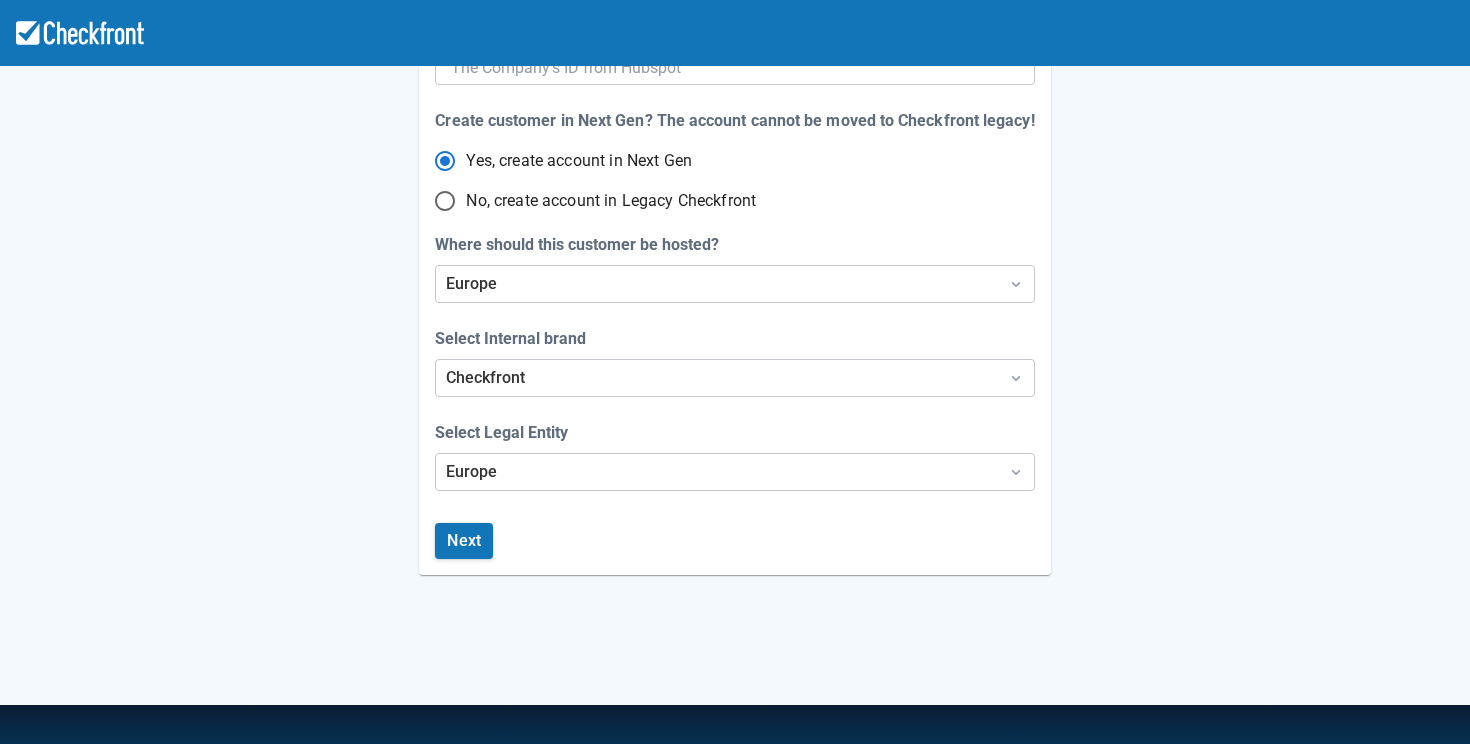scroll, scrollTop: 498, scrollLeft: 0, axis: vertical 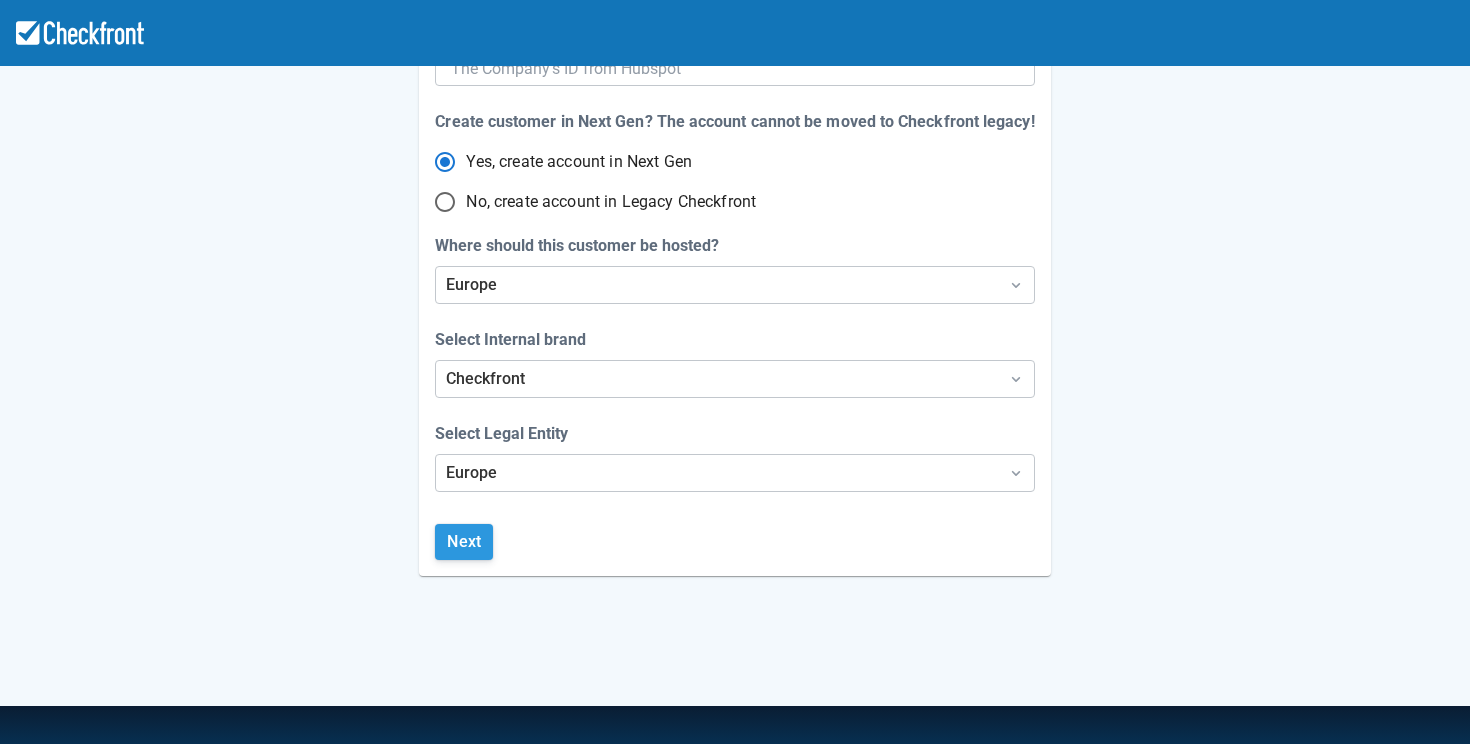 click on "Next" at bounding box center [464, 542] 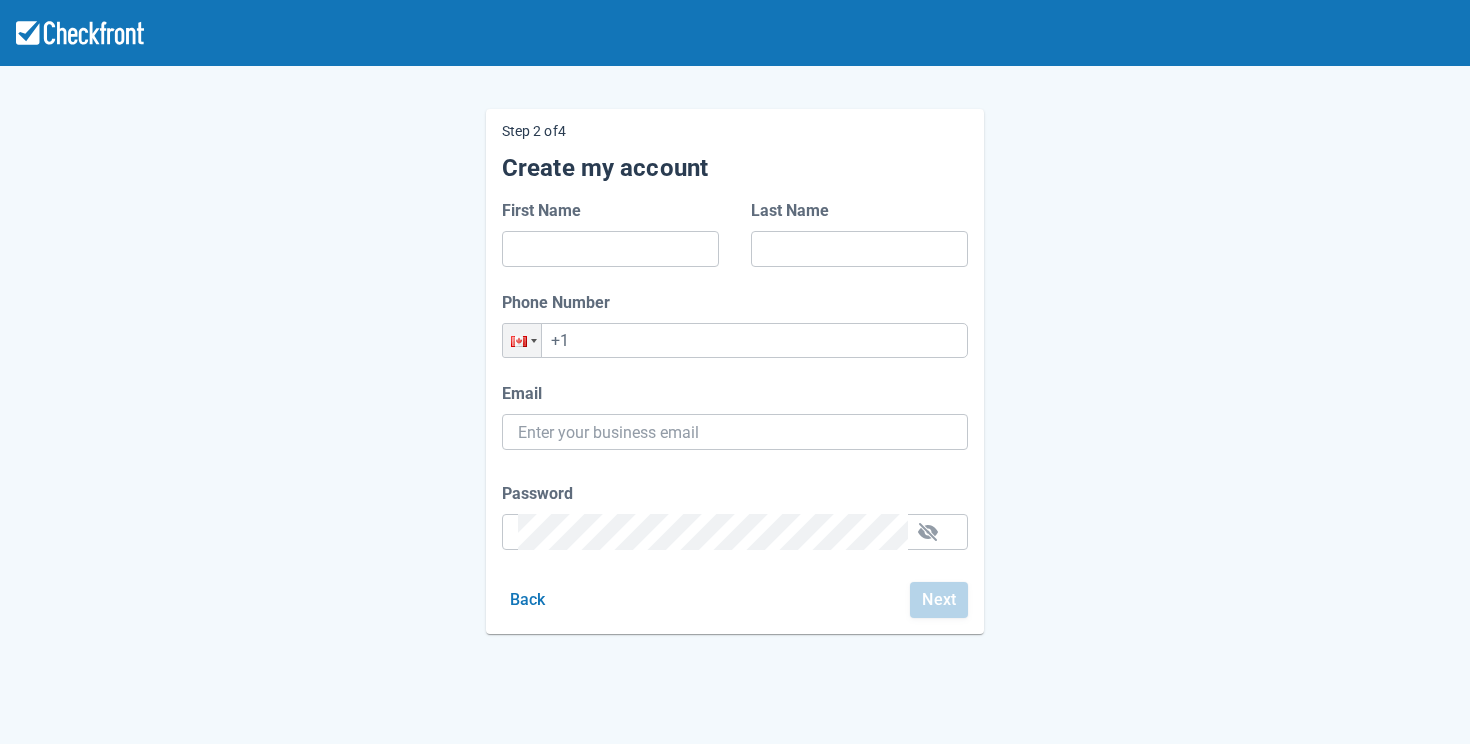 scroll, scrollTop: 4, scrollLeft: 0, axis: vertical 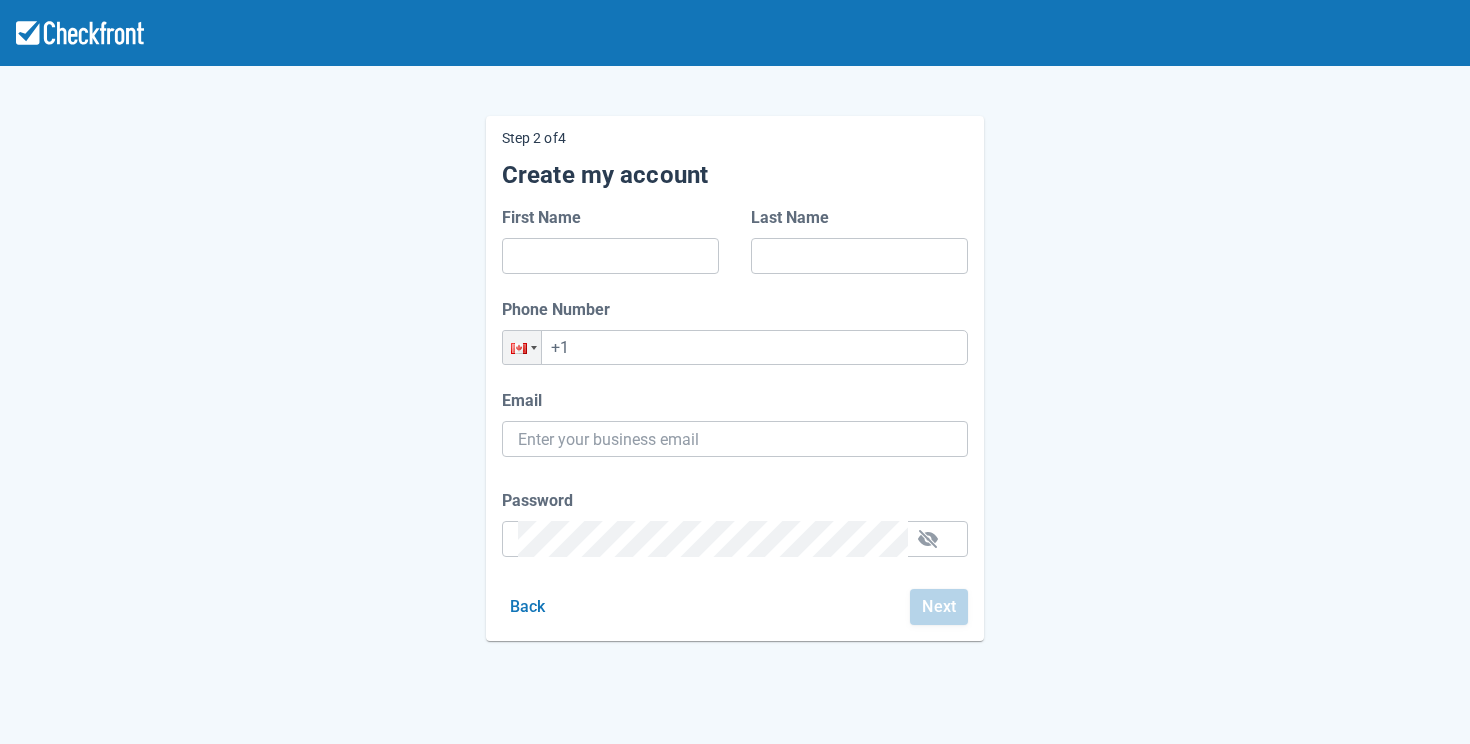 click on "First Name Last Name Phone Number Phone +1 Email Password We suggest not using your name or email address No empty spaces At least 10 characters long At least 1 numbers (0-9) At least 1 special character At least 1 upper and lower case Back Next" at bounding box center [735, 415] 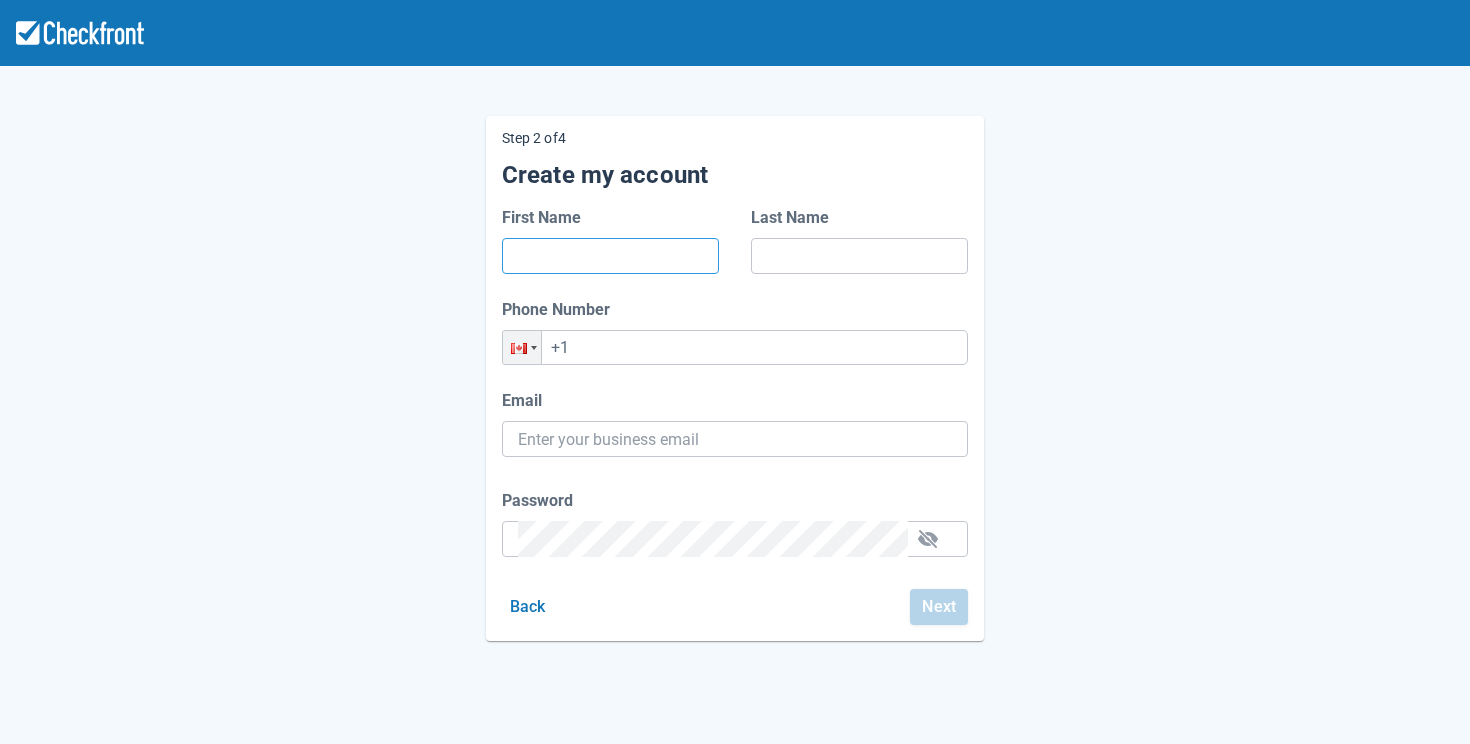 click on "First Name" at bounding box center [610, 256] 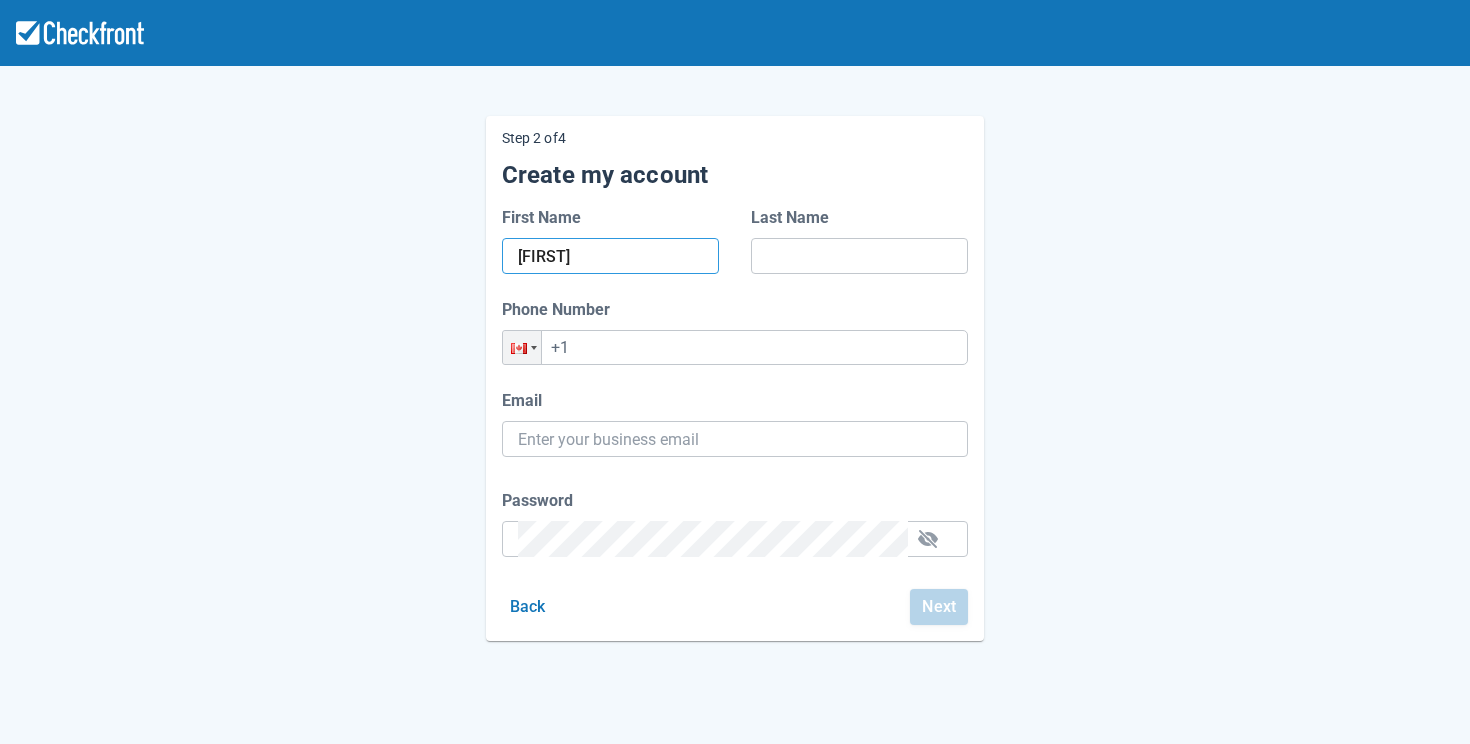 type on "[FIRST]" 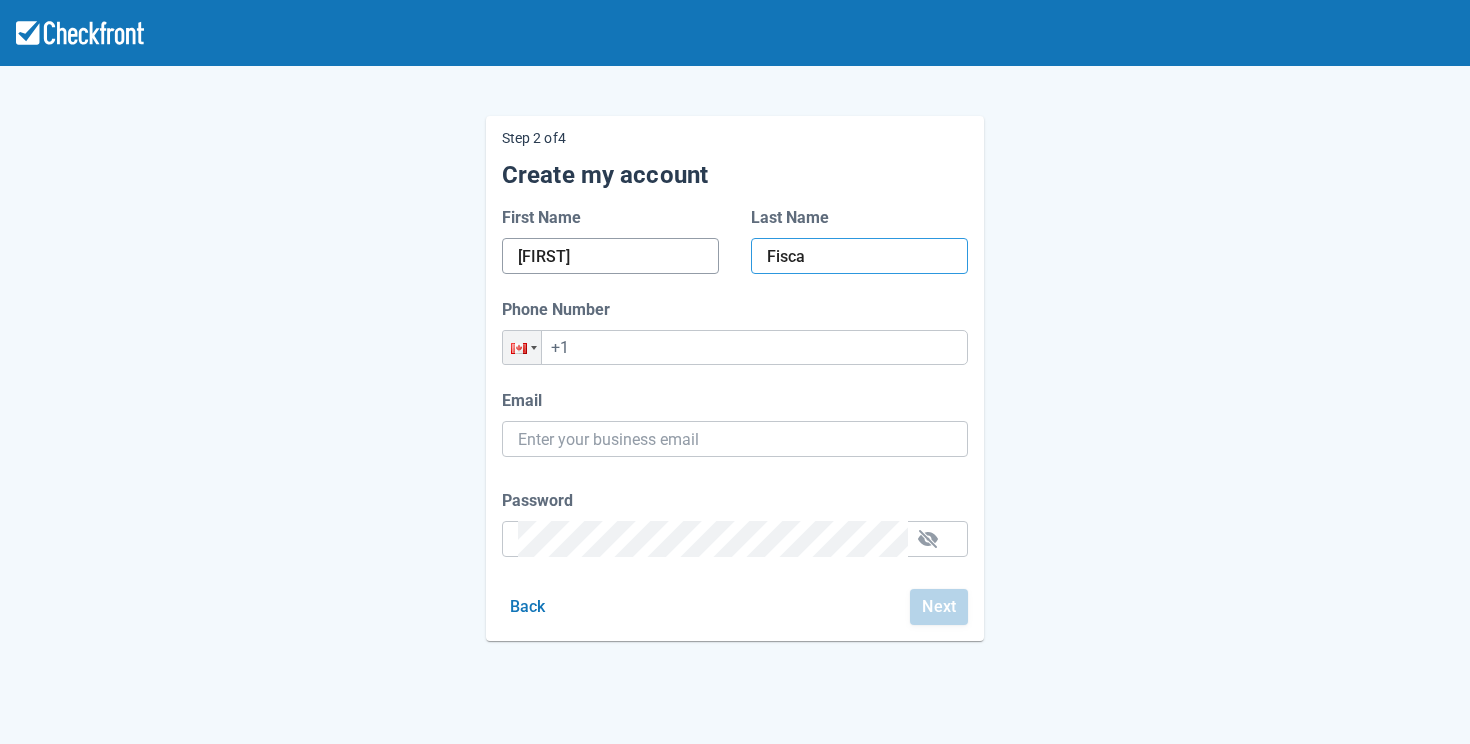 type on "Fisca" 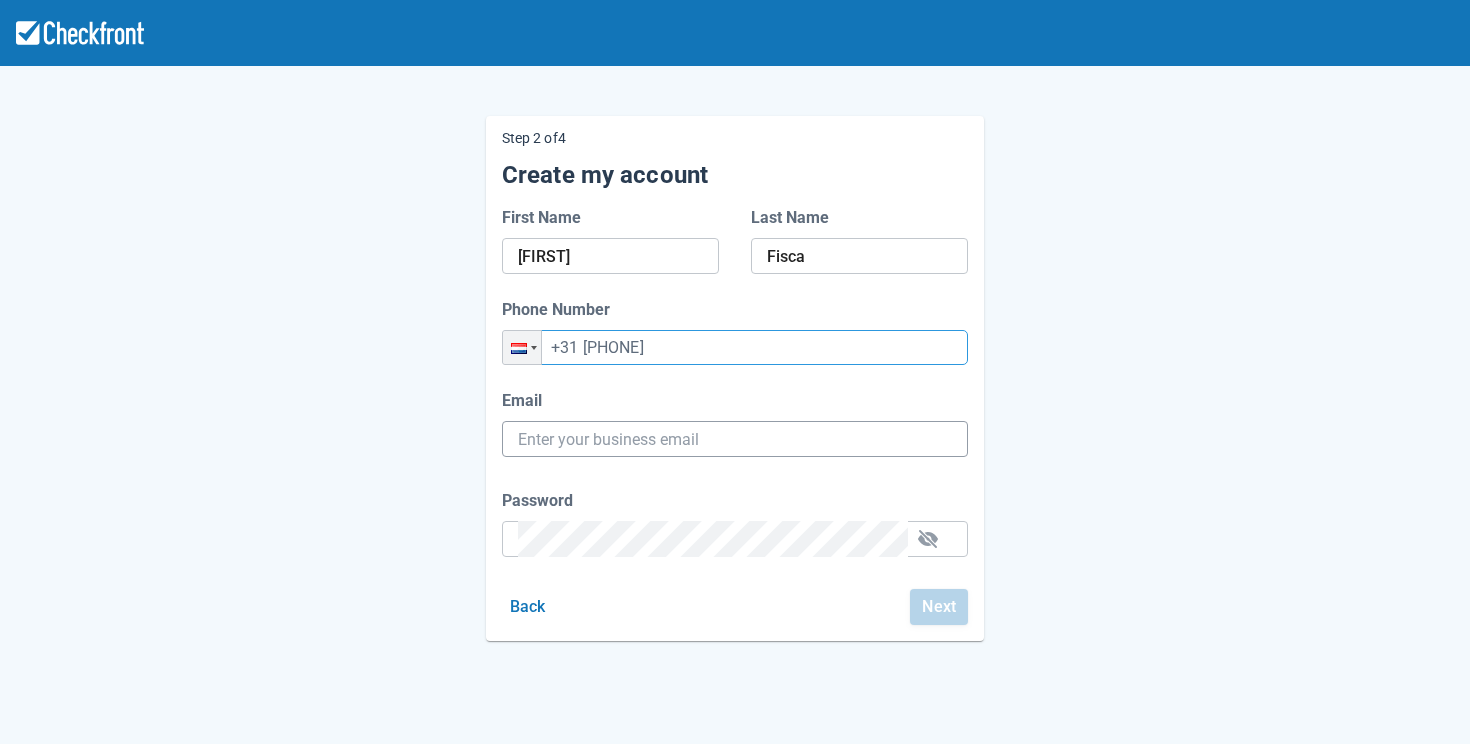 type on "+31 [PHONE]" 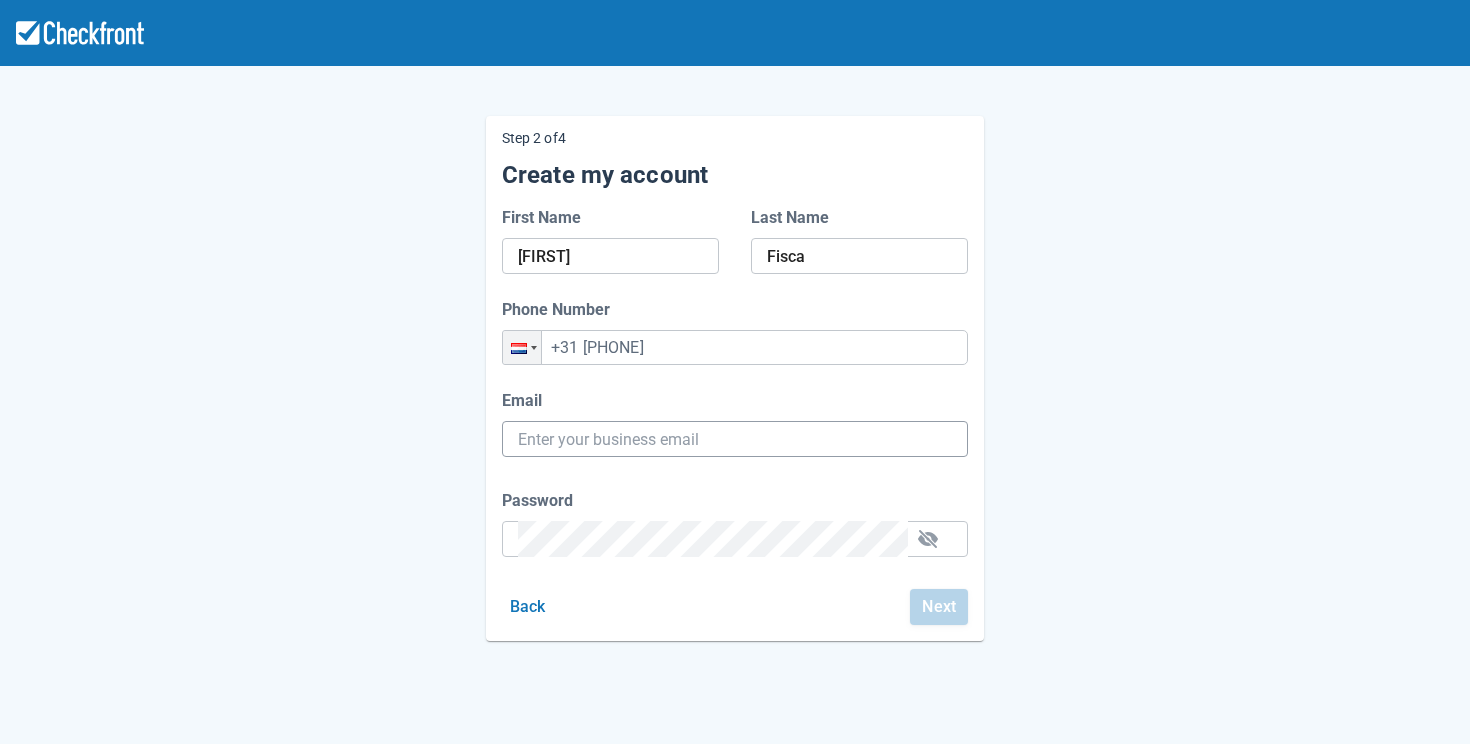 click on "Email" at bounding box center [735, 439] 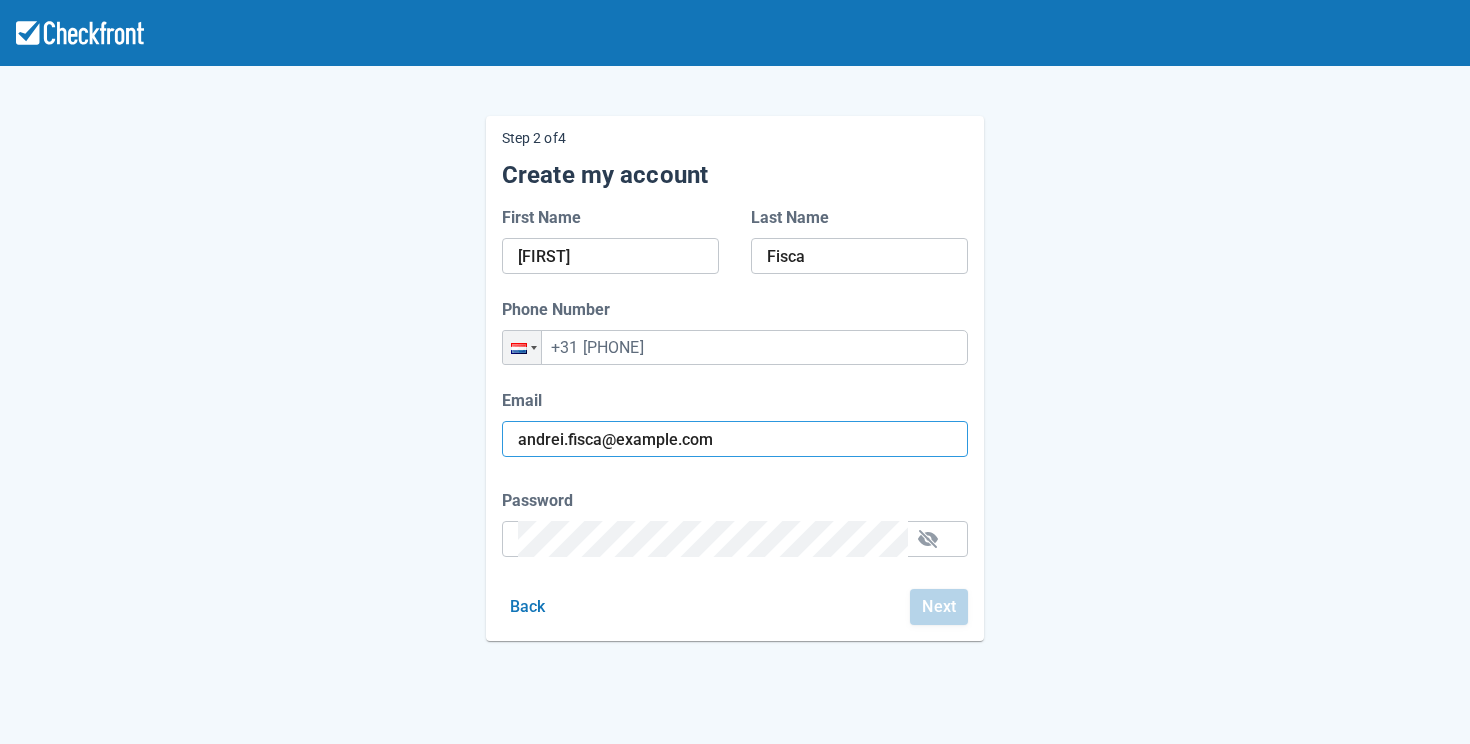 type on "andrei.fisca@example.com" 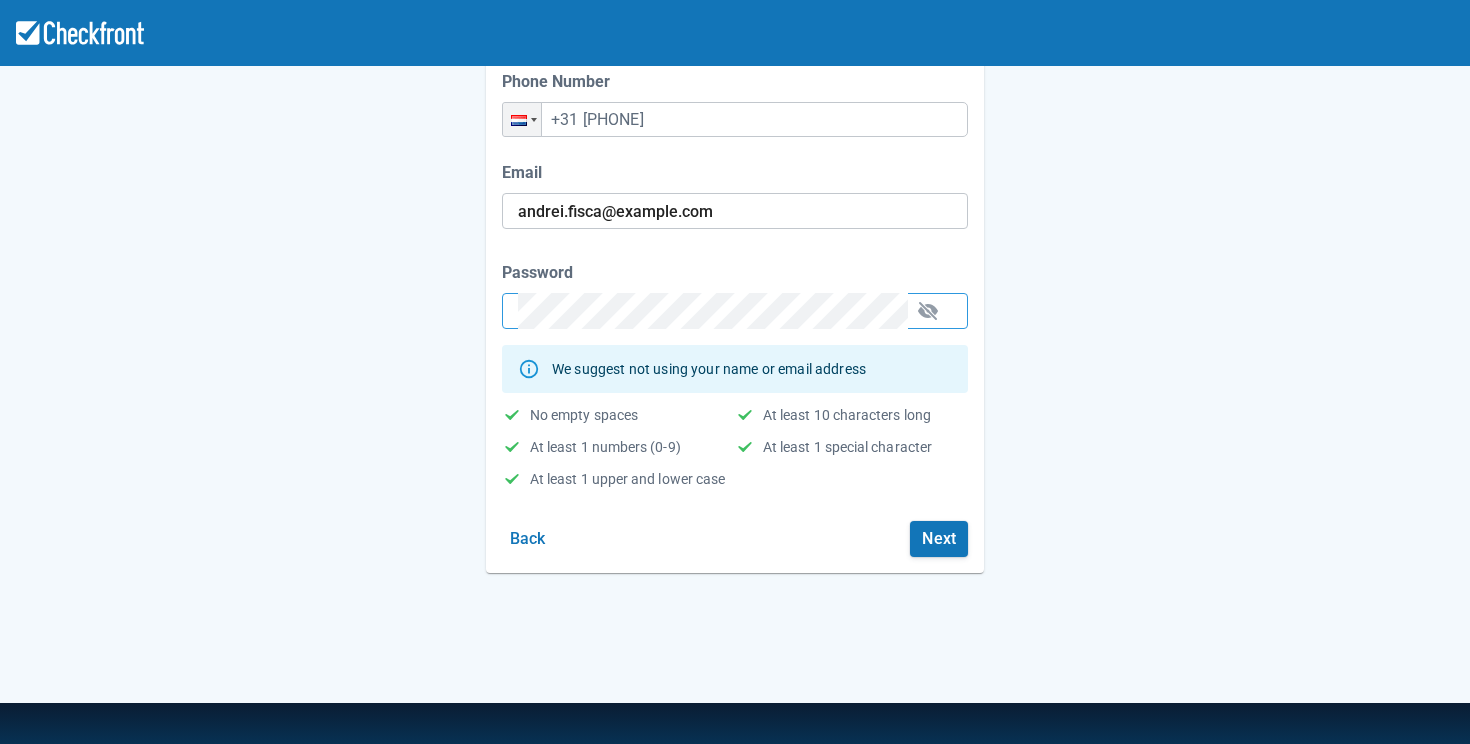 scroll, scrollTop: 235, scrollLeft: 0, axis: vertical 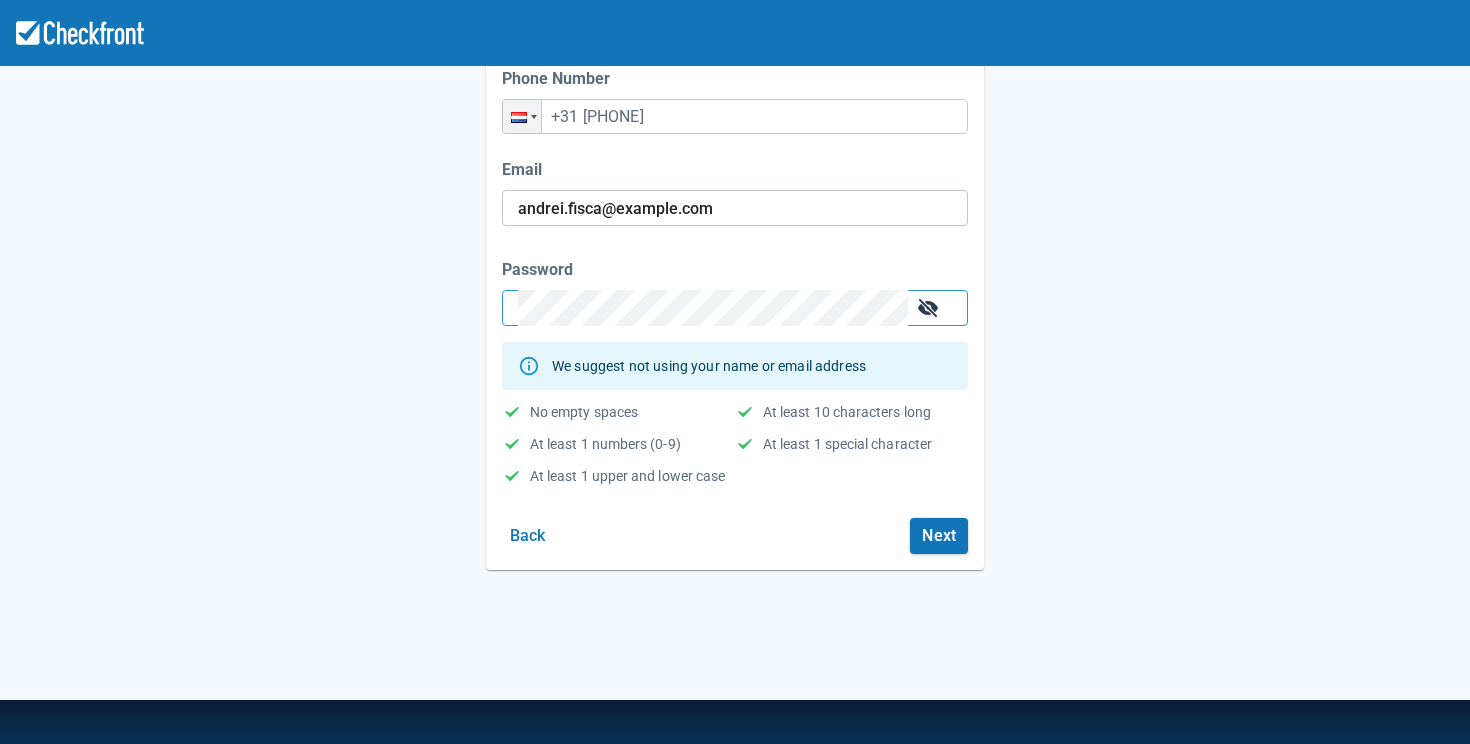 click at bounding box center (928, 308) 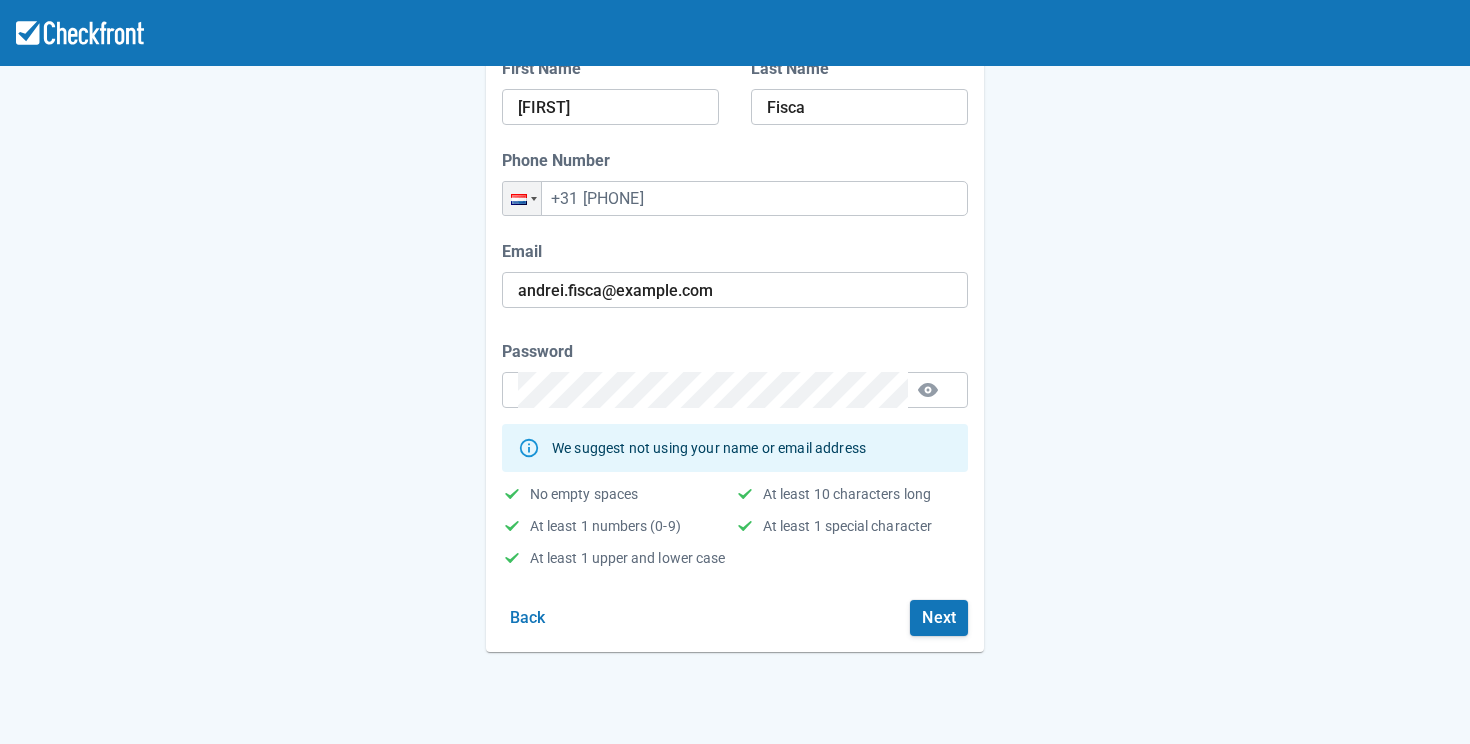 scroll, scrollTop: 147, scrollLeft: 0, axis: vertical 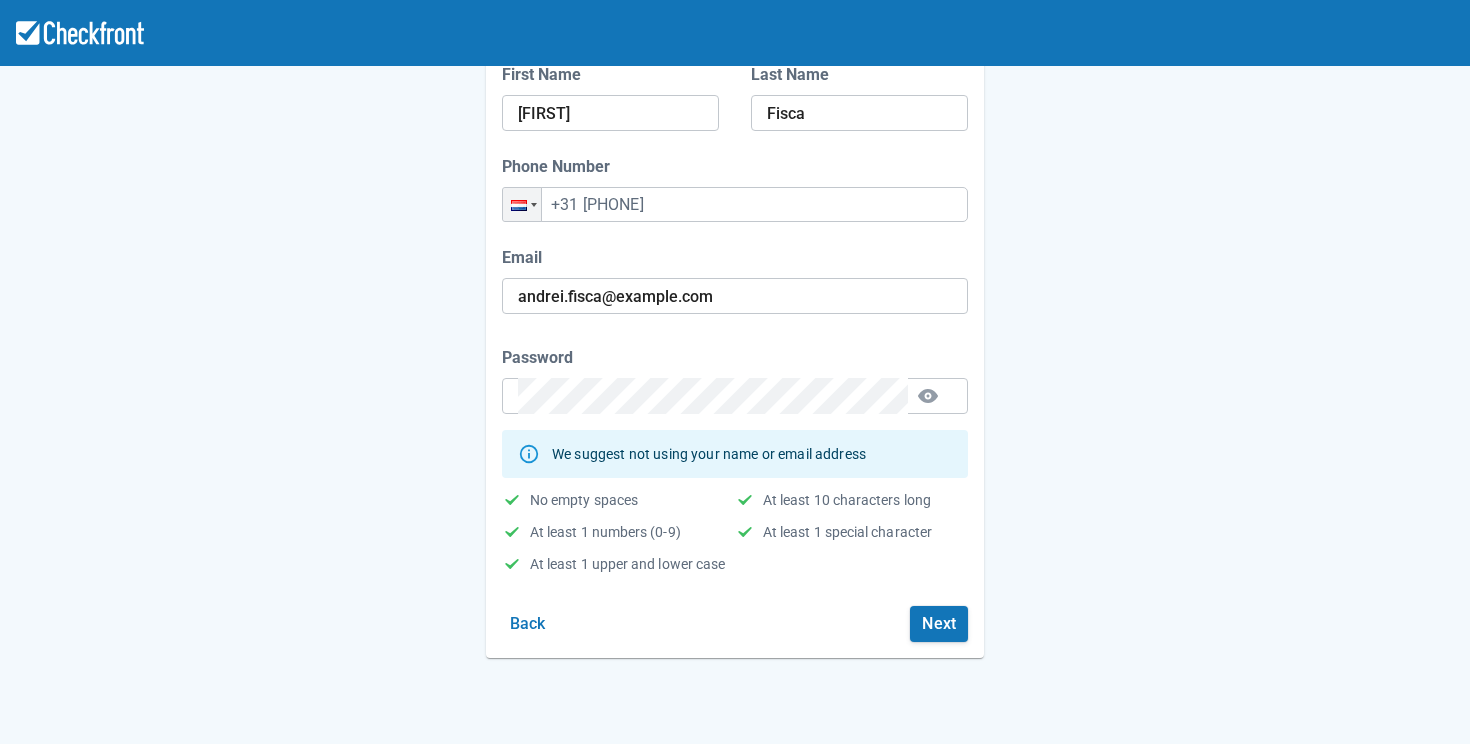type 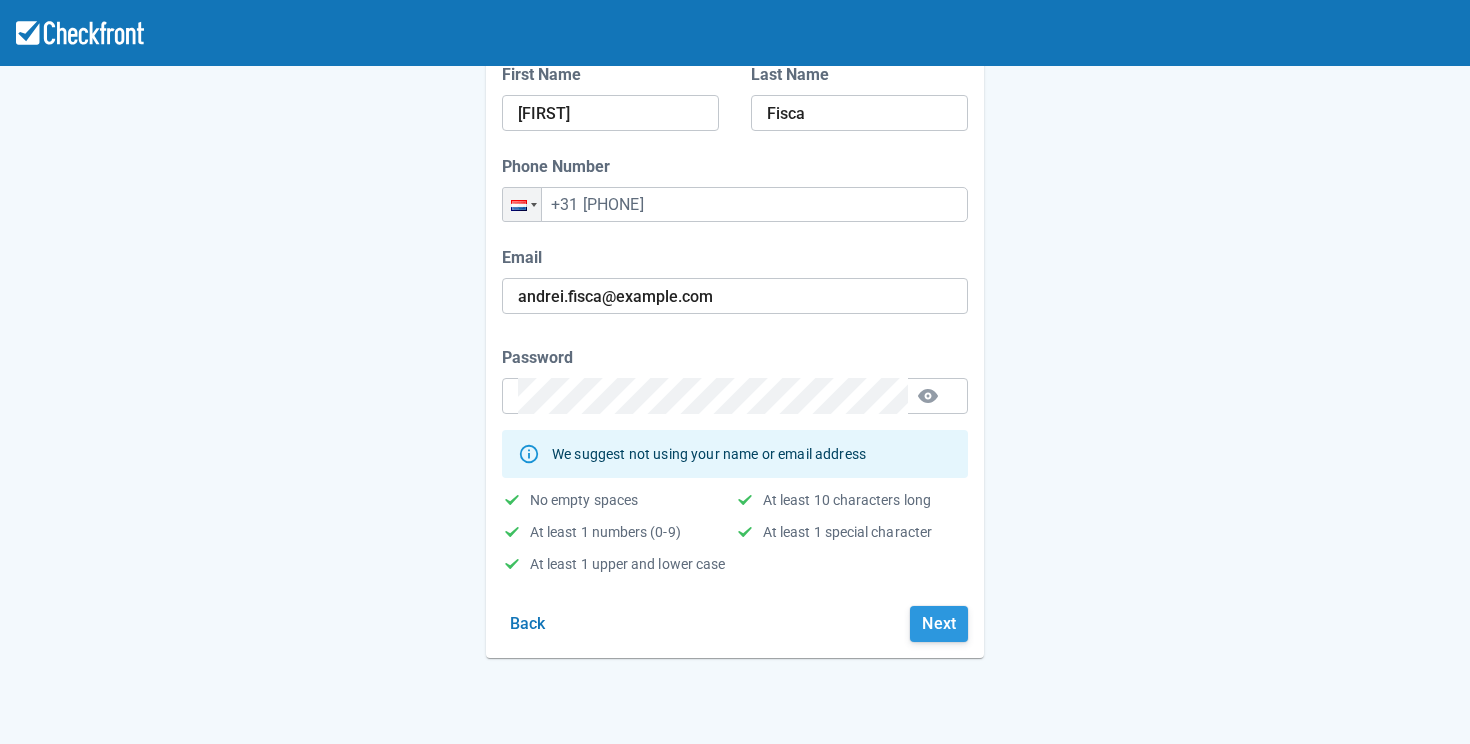 click on "Next" at bounding box center (939, 624) 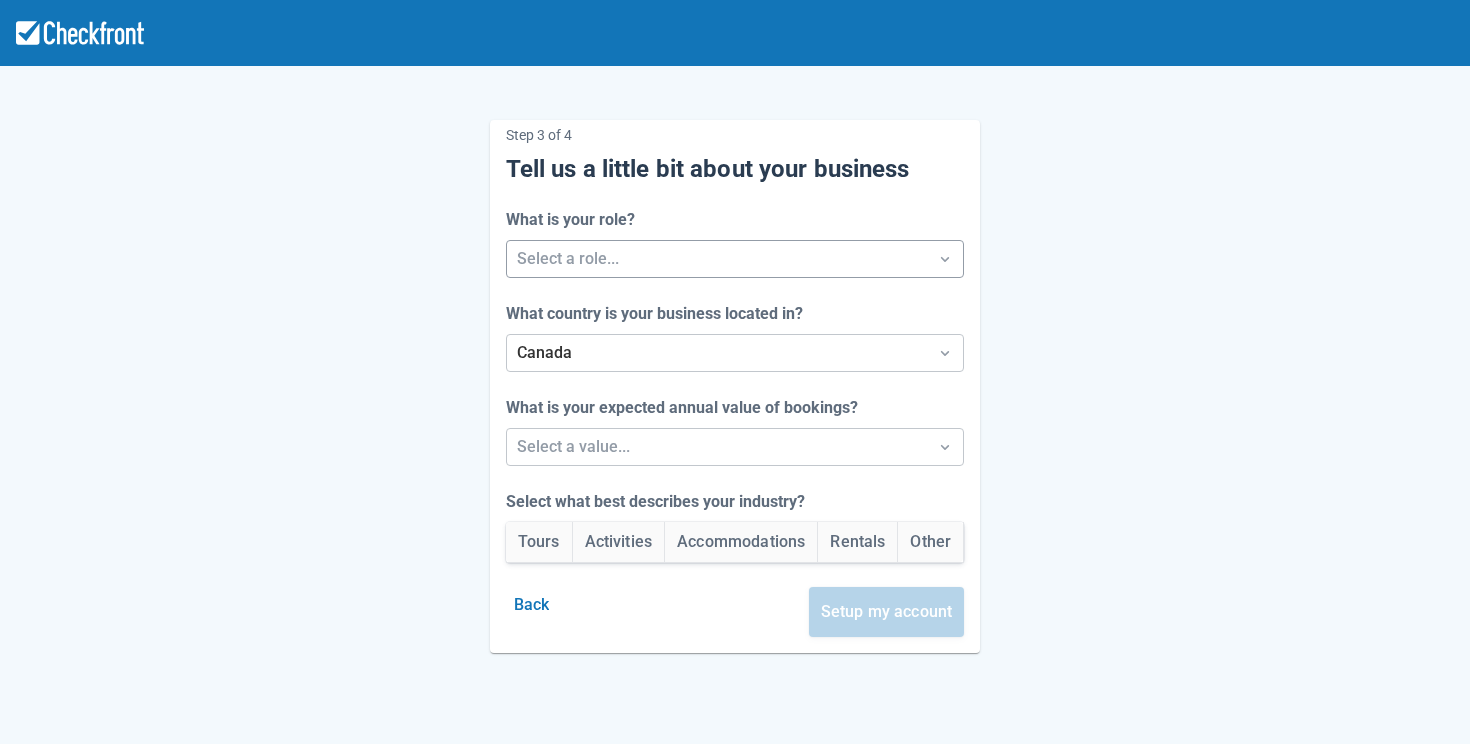 click at bounding box center (717, 259) 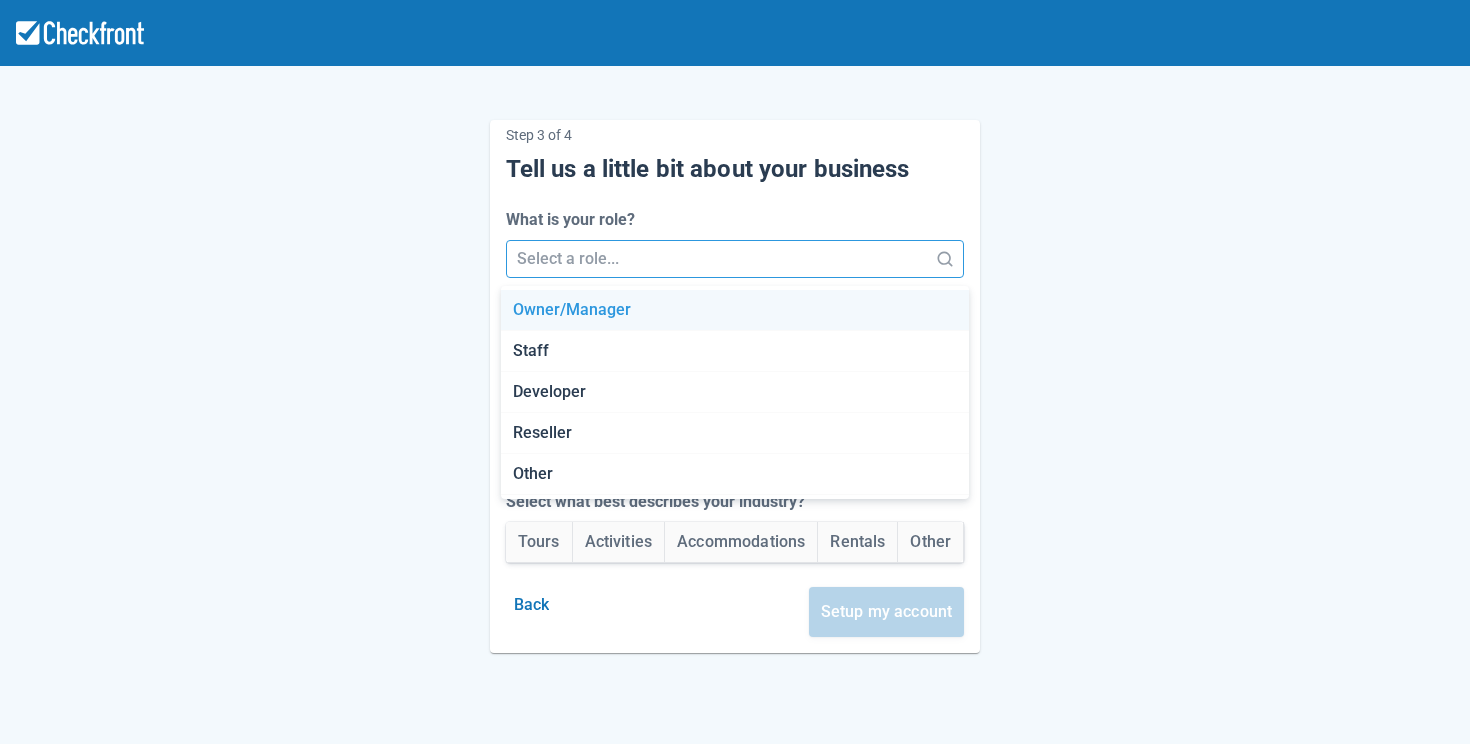 click on "Owner/Manager" at bounding box center [735, 310] 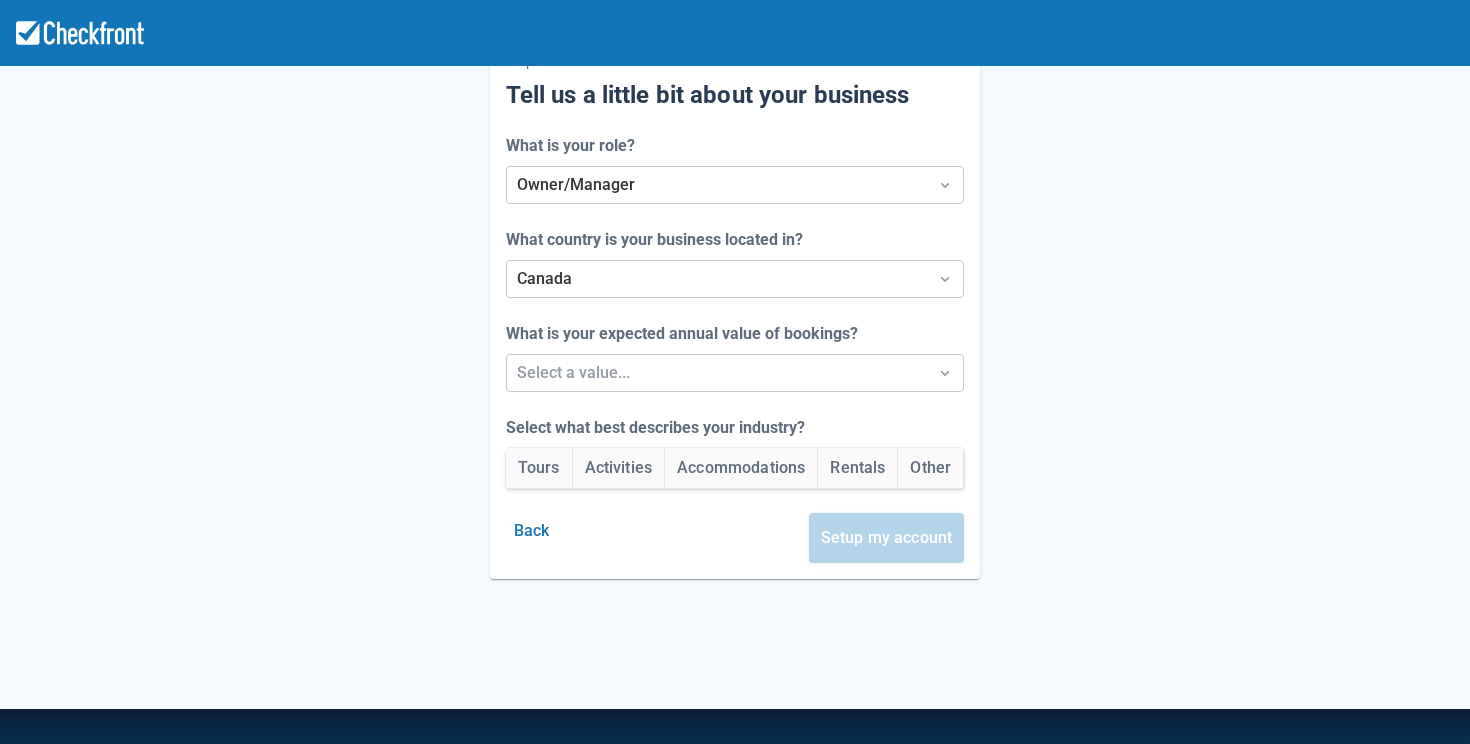 scroll, scrollTop: 73, scrollLeft: 0, axis: vertical 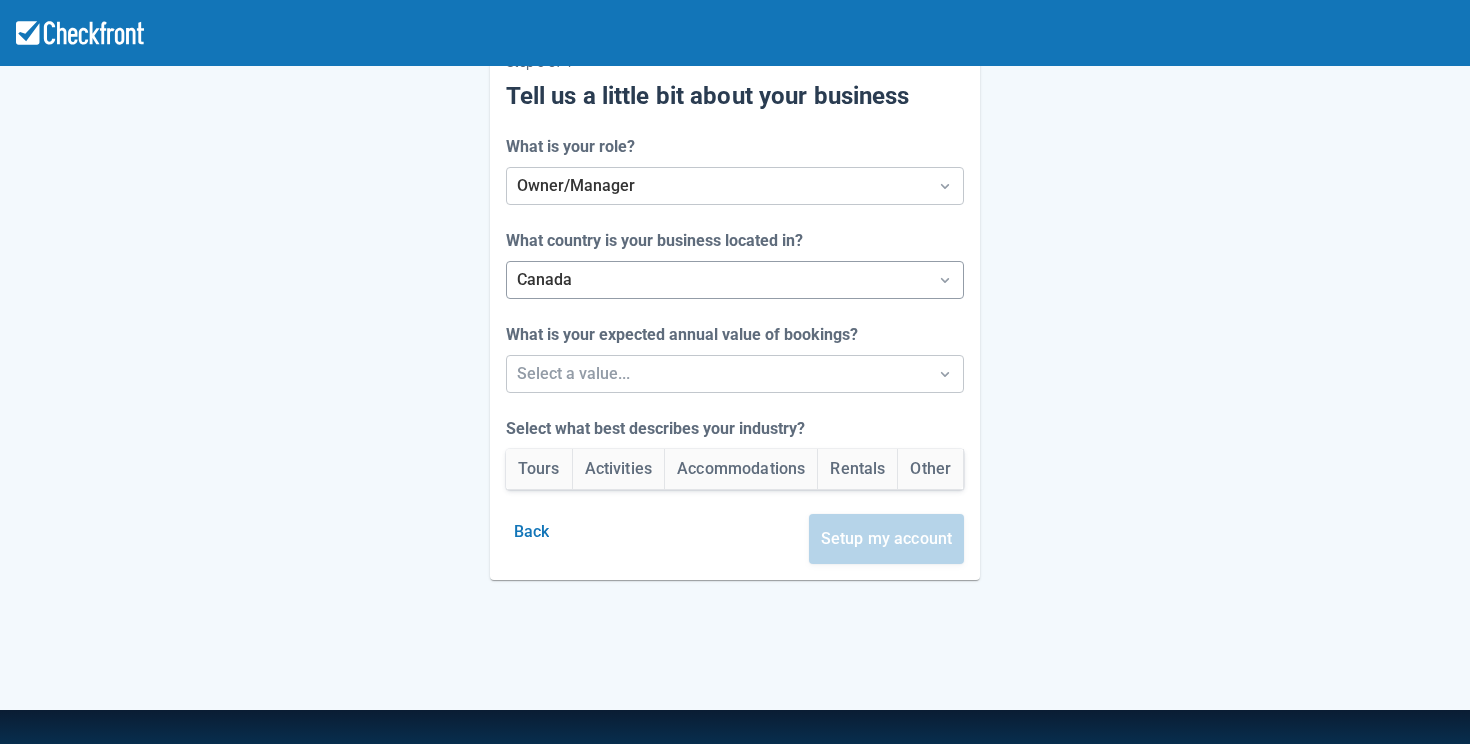 click at bounding box center [717, 280] 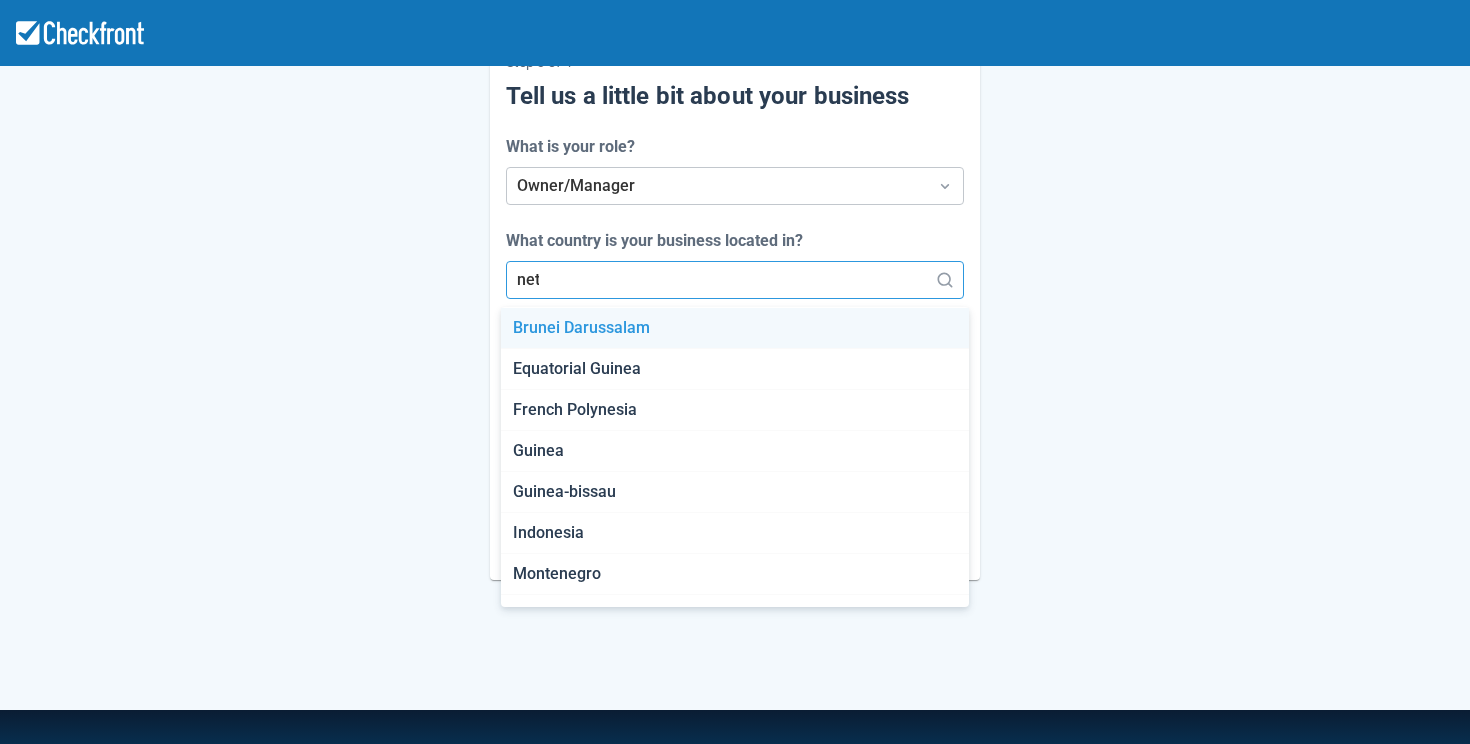 scroll, scrollTop: 0, scrollLeft: 0, axis: both 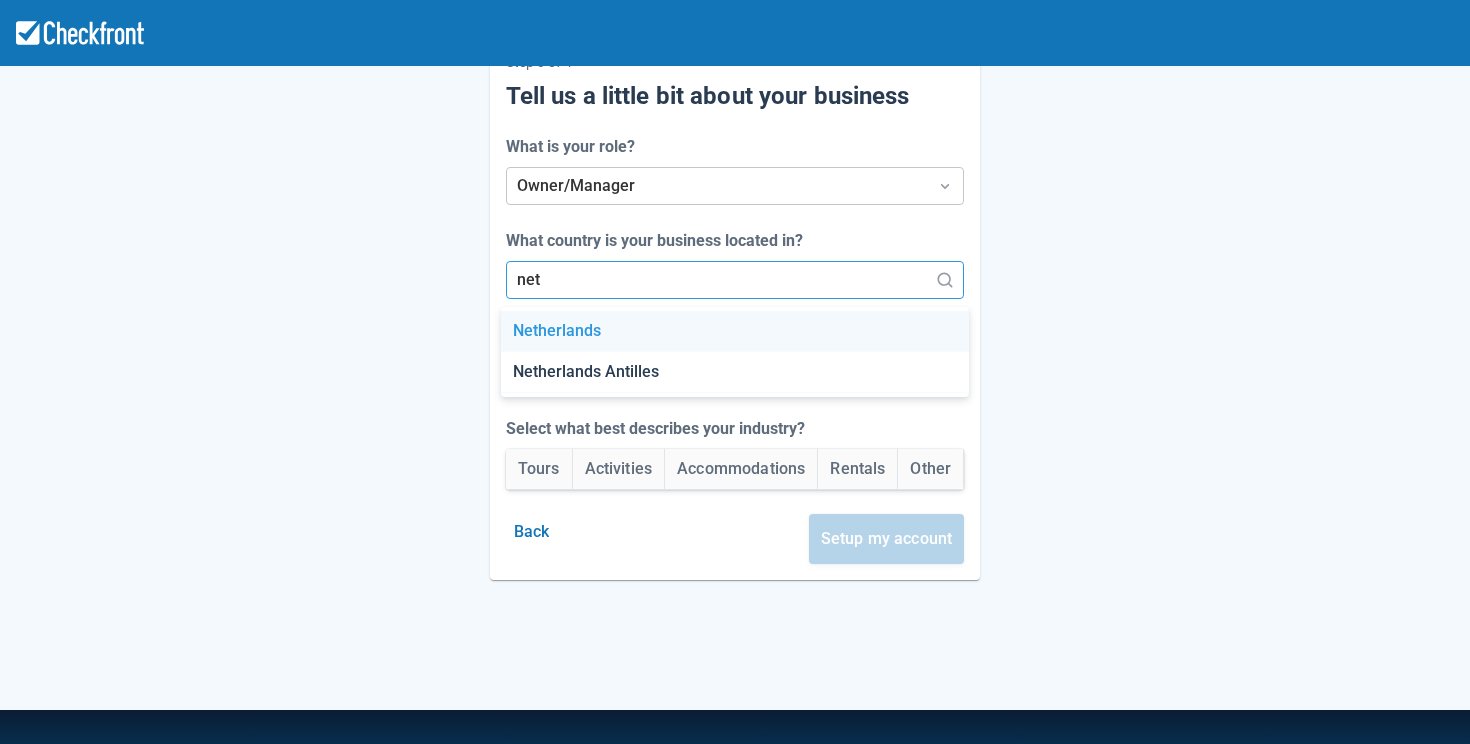 click on "Netherlands" at bounding box center [735, 331] 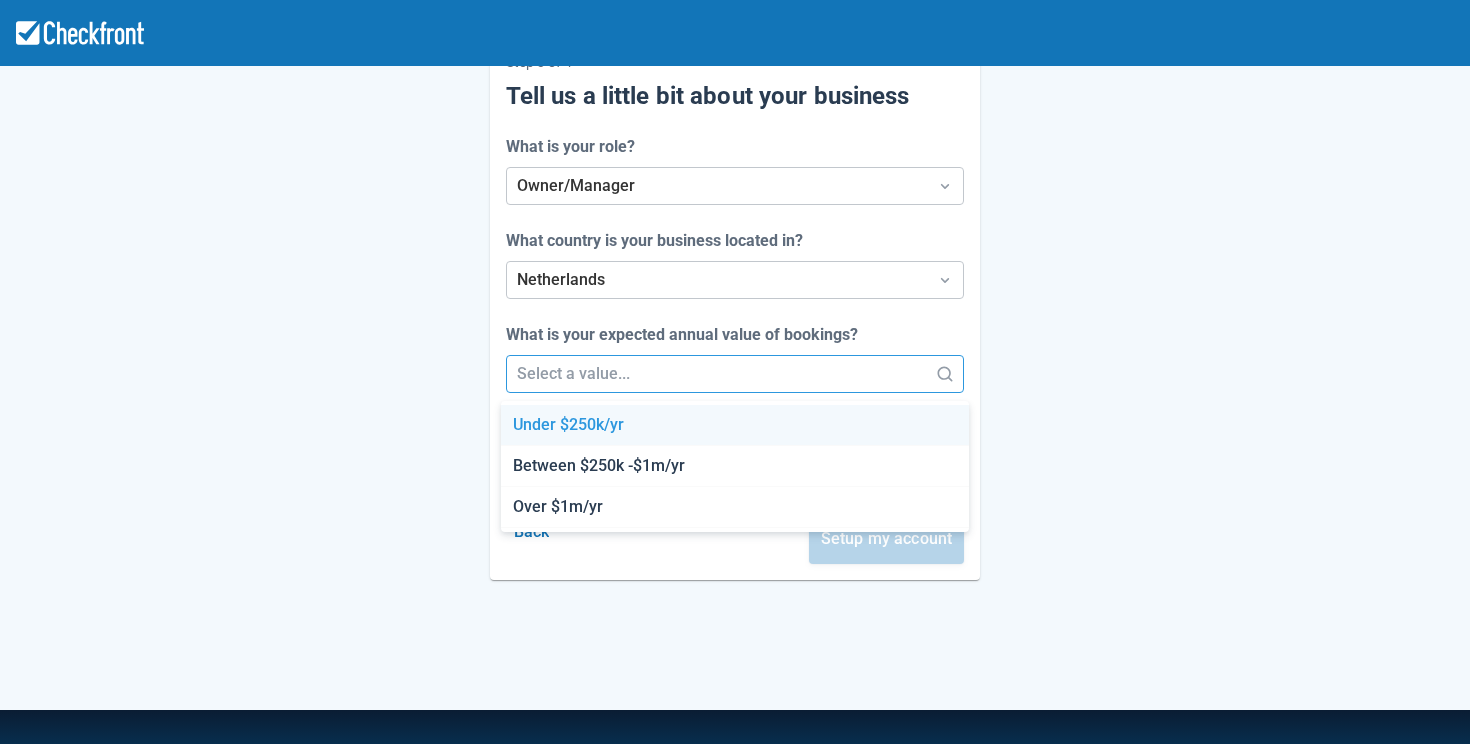 click at bounding box center (717, 374) 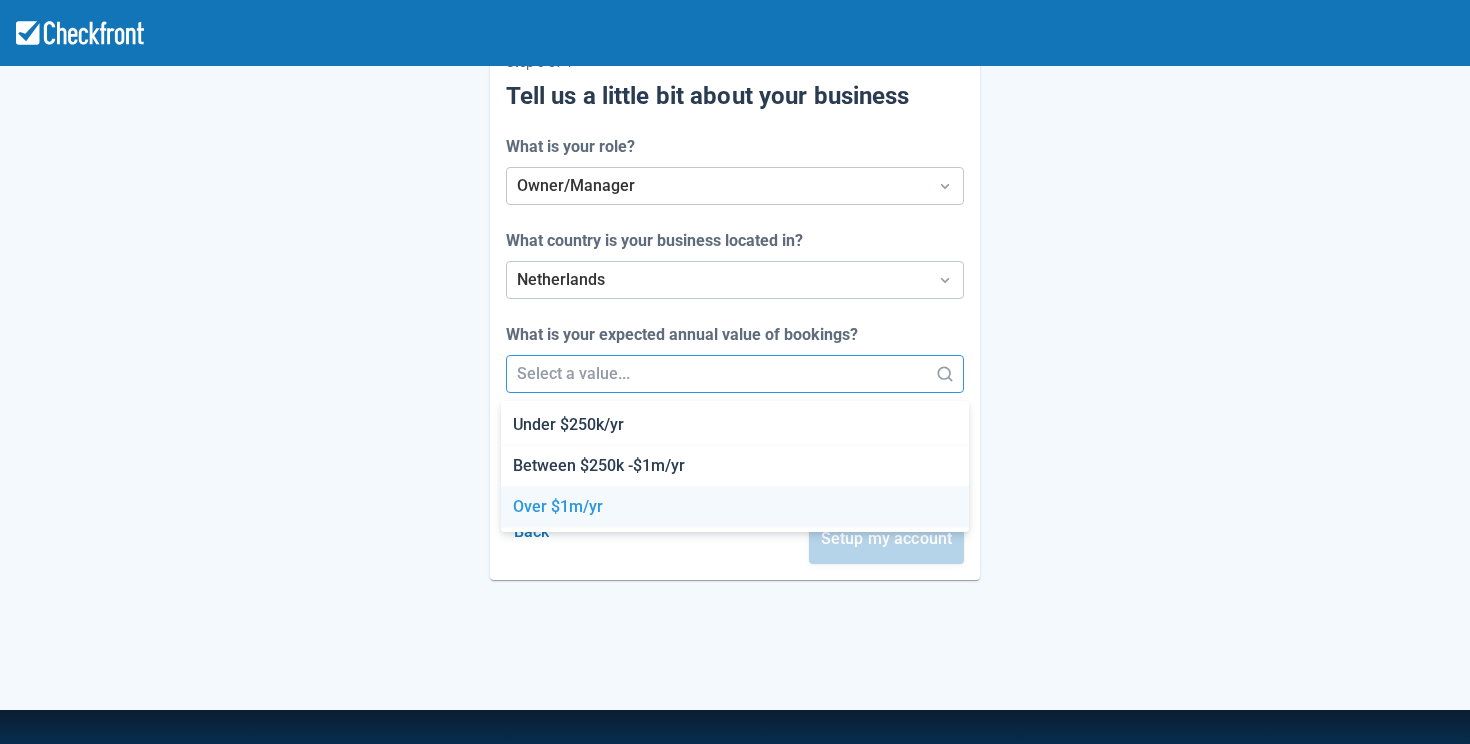 click on "Over $1m/yr" at bounding box center (735, 507) 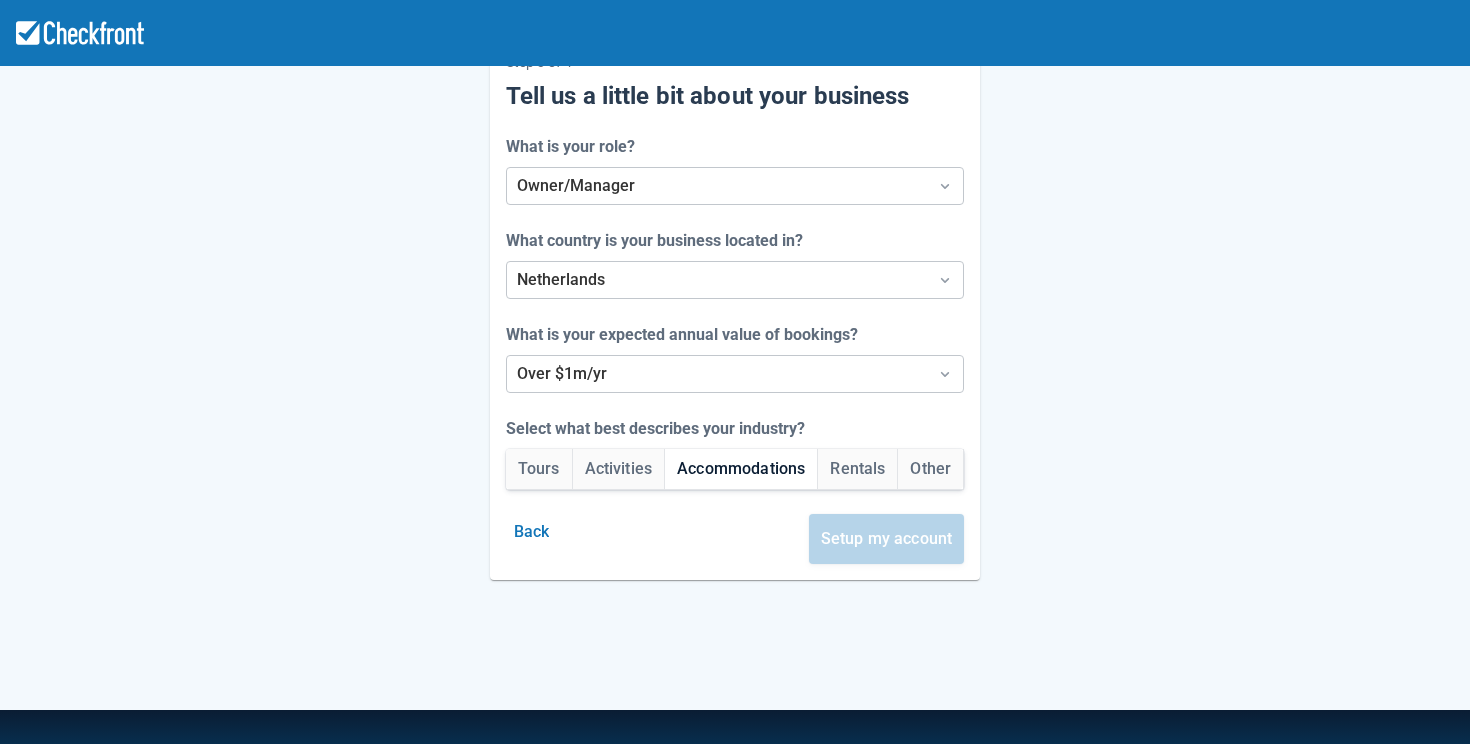 click on "Accommodations" at bounding box center [741, 469] 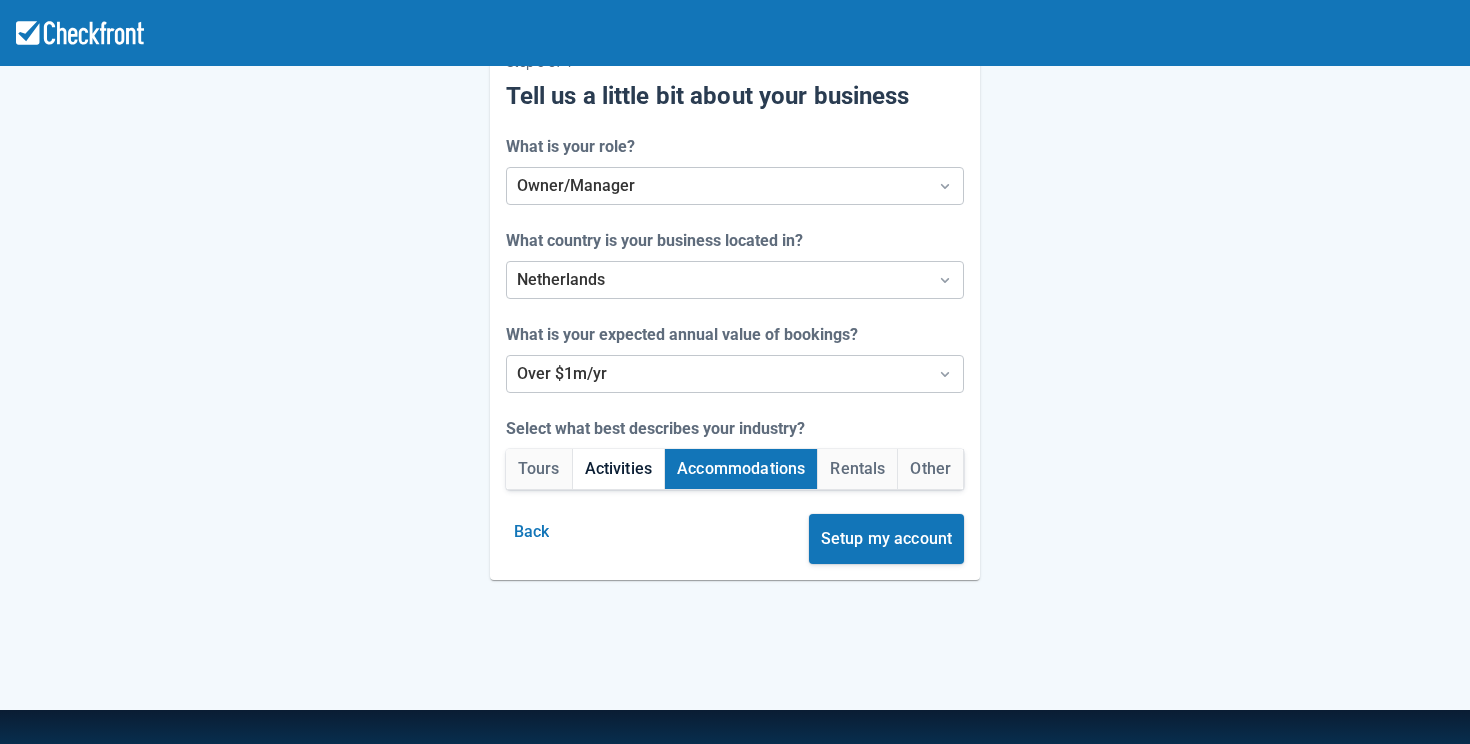 click on "Activities" at bounding box center (619, 469) 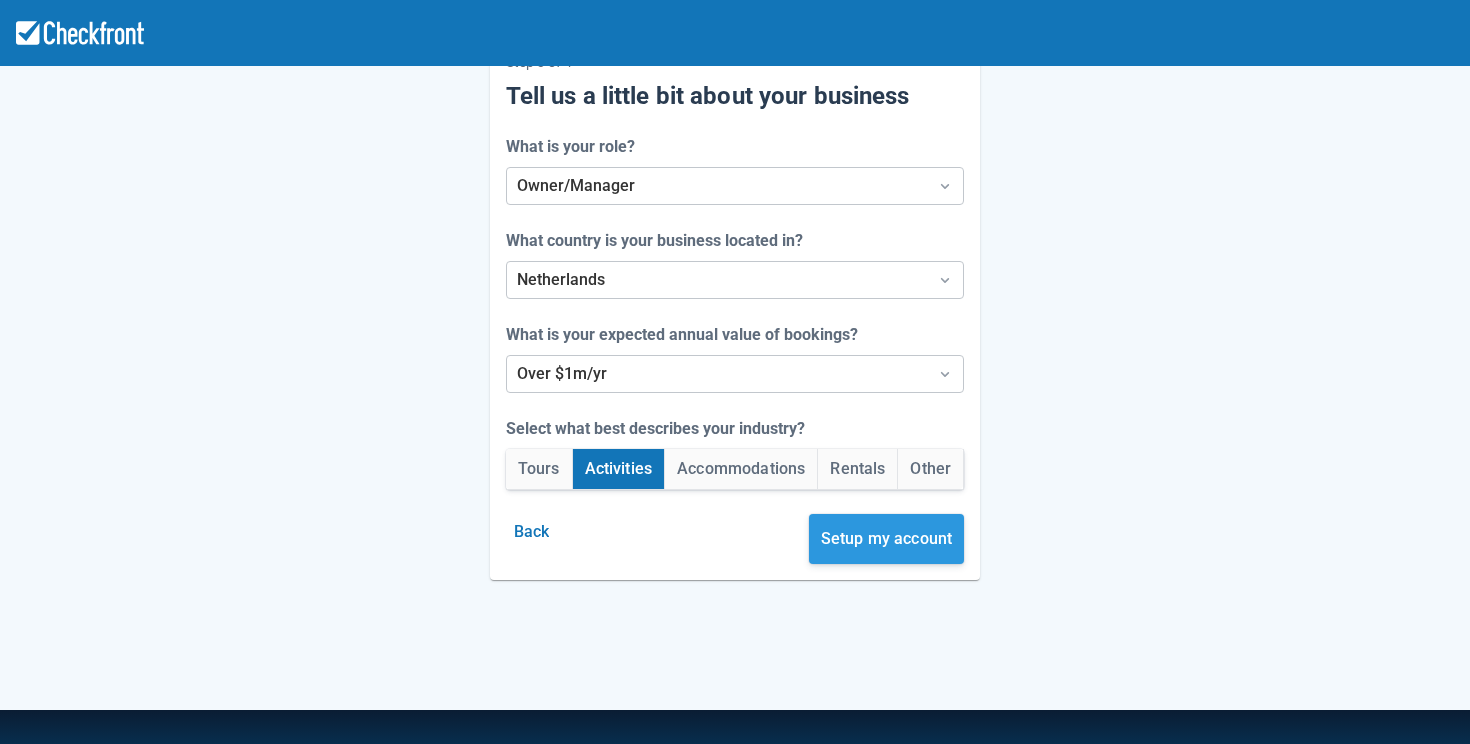 click on "Setup my account" at bounding box center (887, 539) 